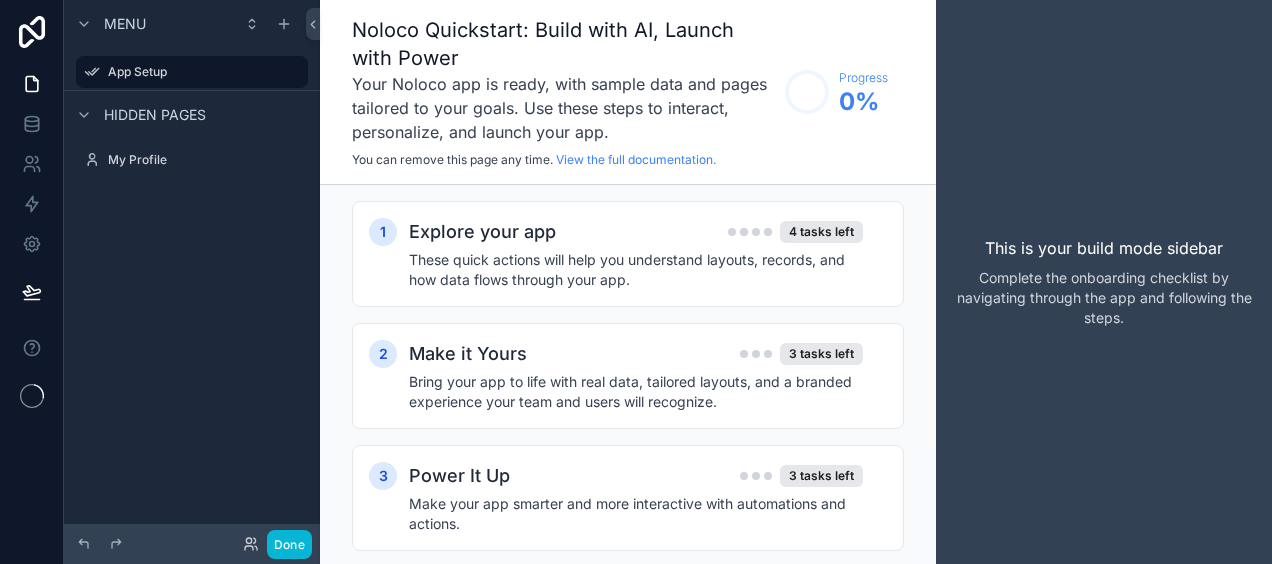 scroll, scrollTop: 0, scrollLeft: 0, axis: both 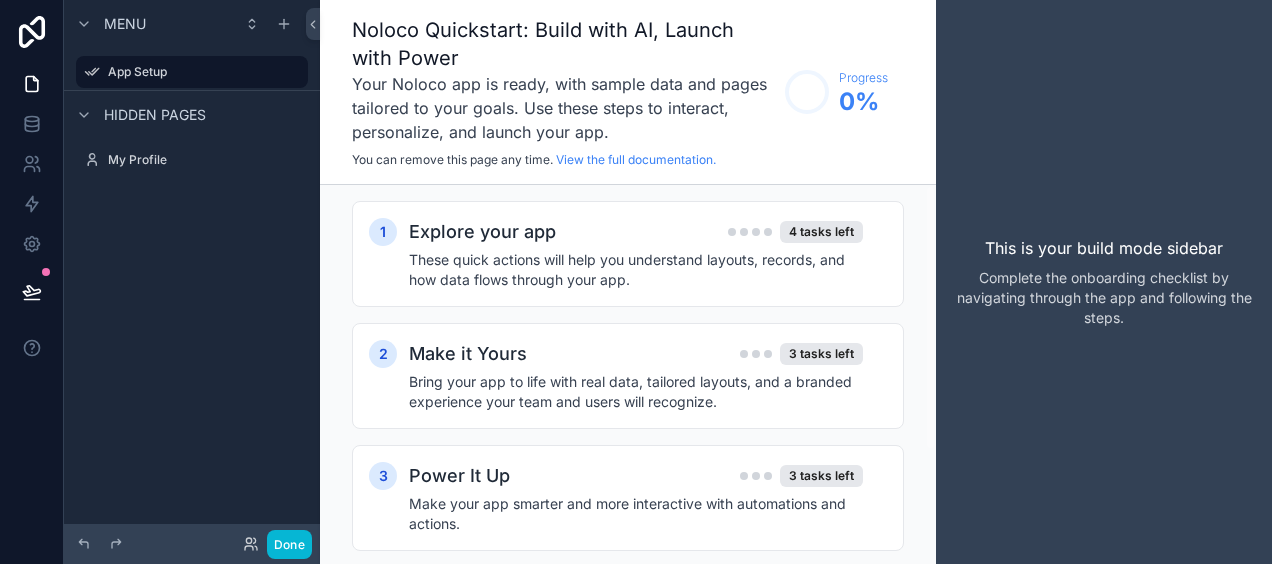 click on "Hidden pages" at bounding box center (192, 114) 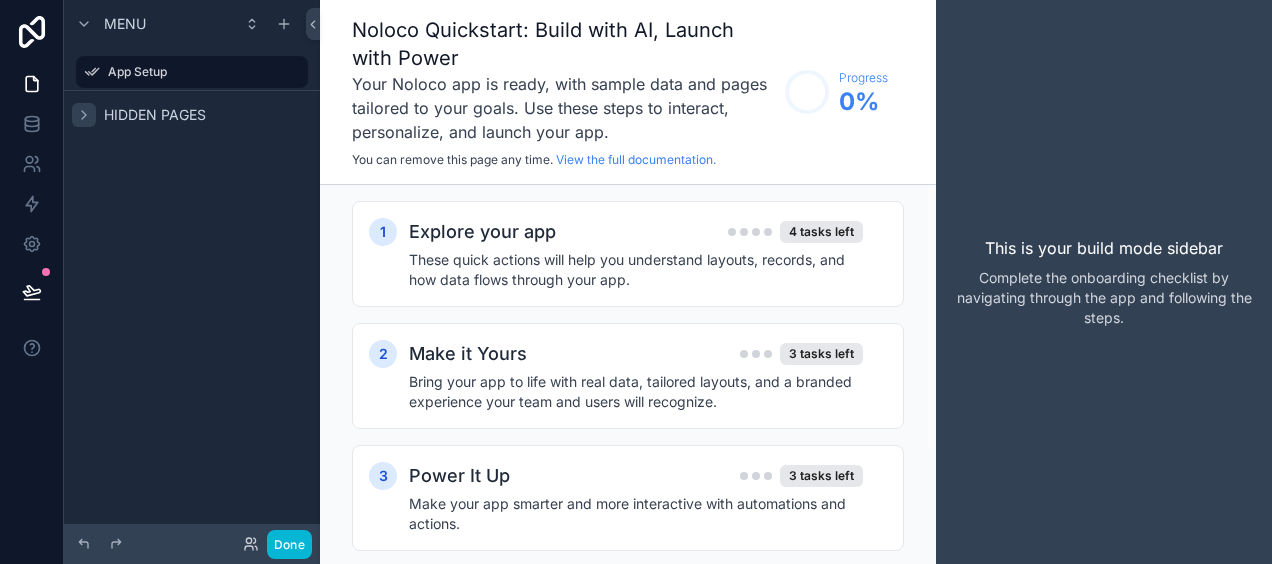 click 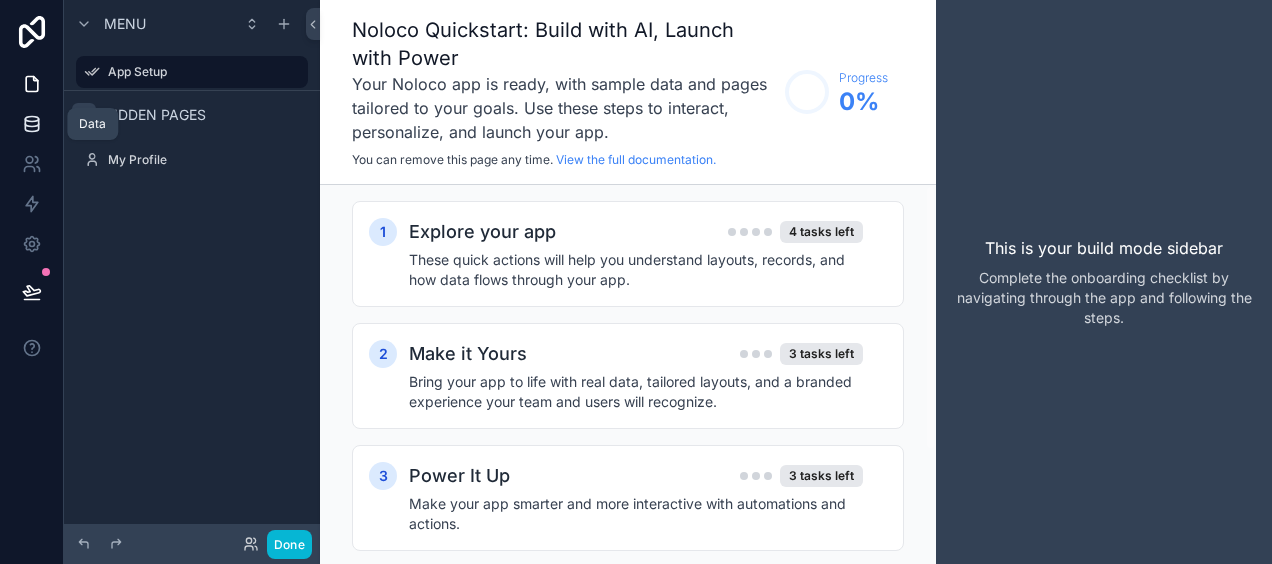 click 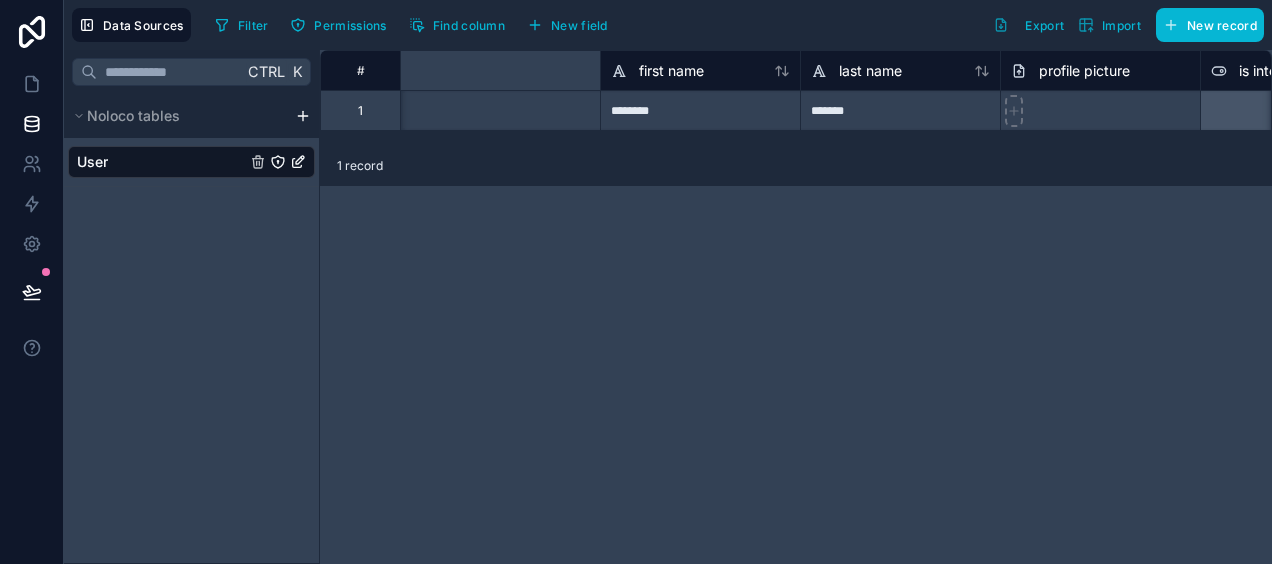 scroll, scrollTop: 0, scrollLeft: 832, axis: horizontal 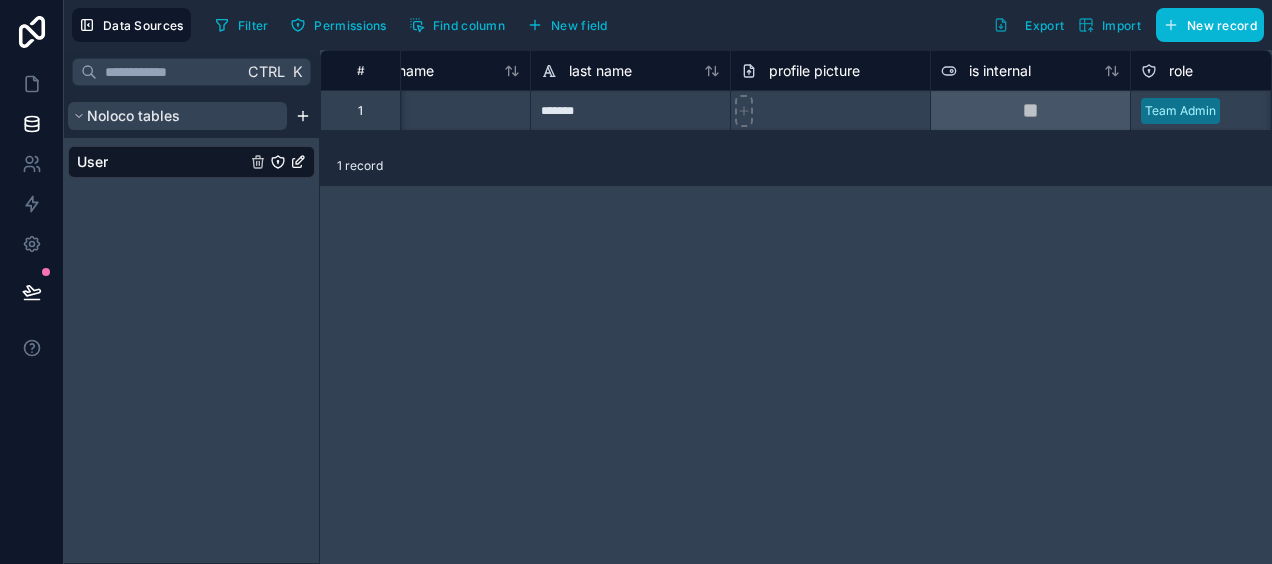 click 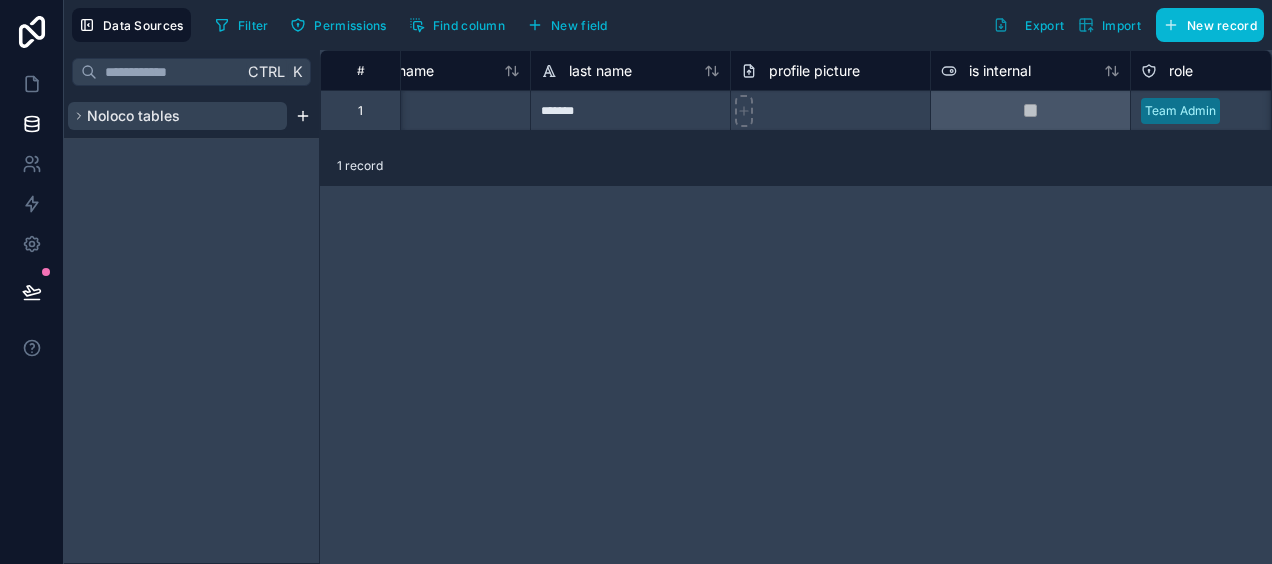 click 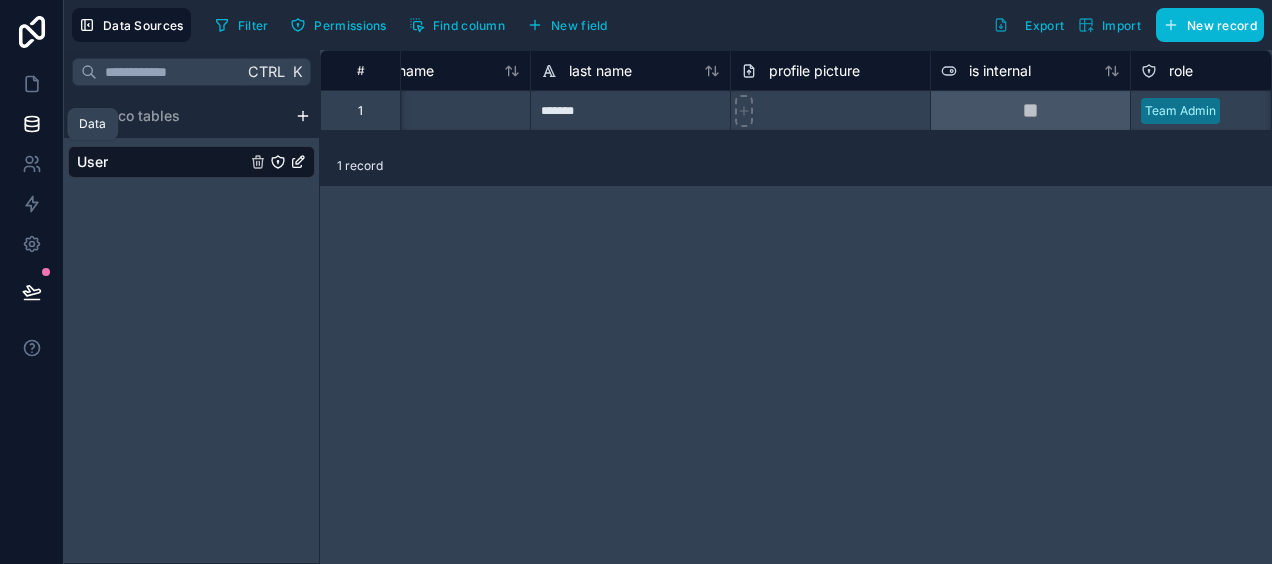 click at bounding box center [31, 124] 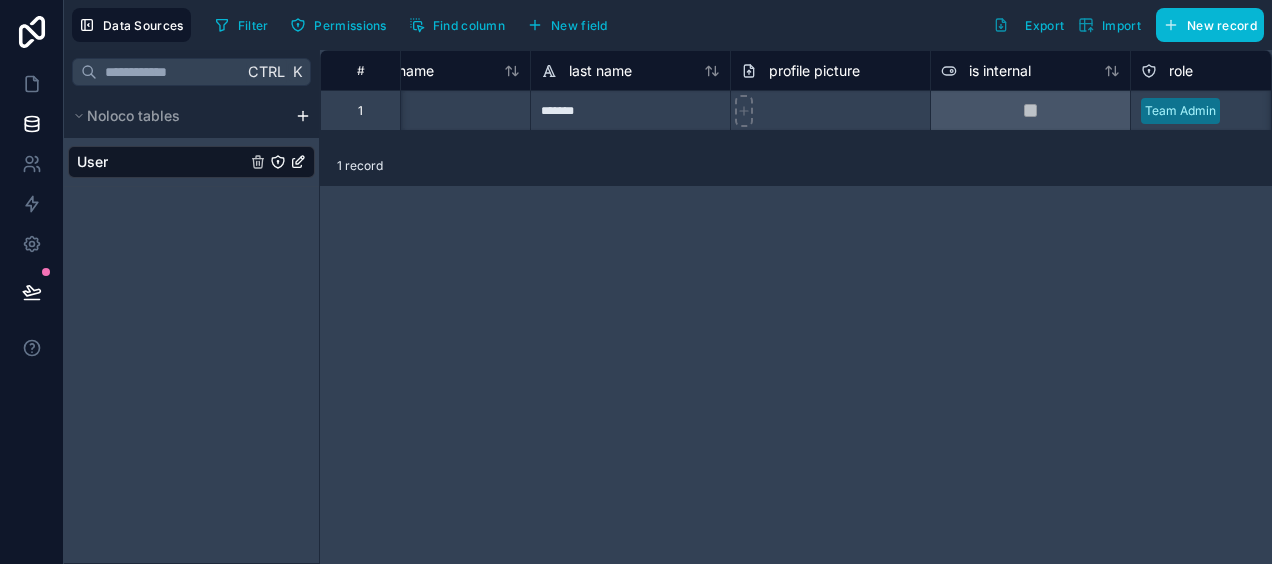click on "**********" at bounding box center (796, 307) 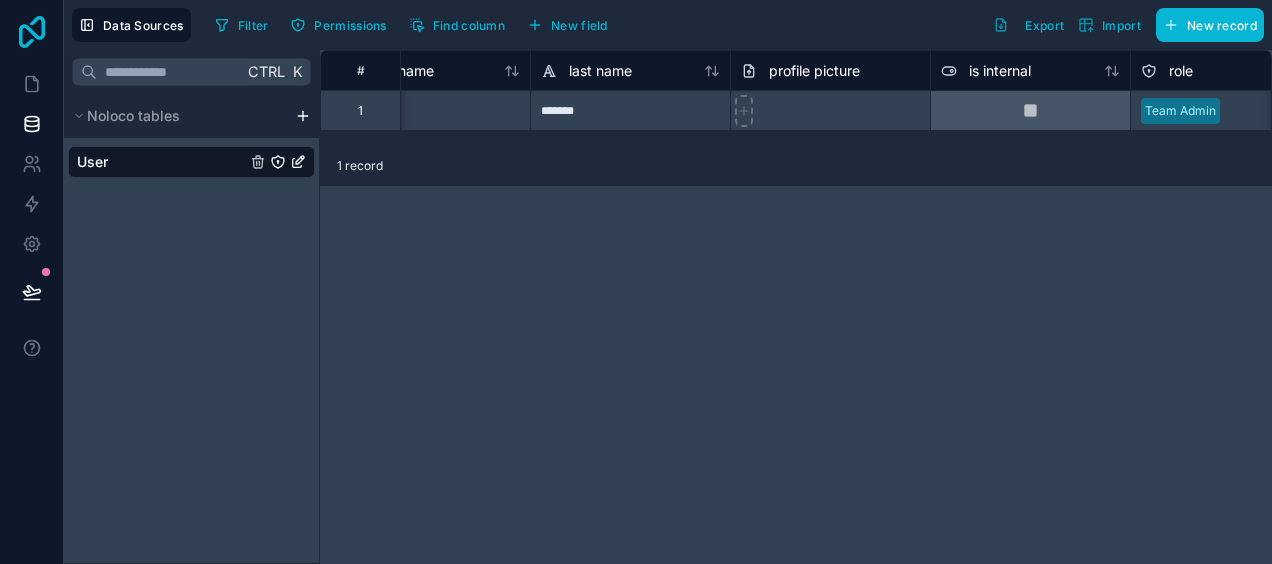 click 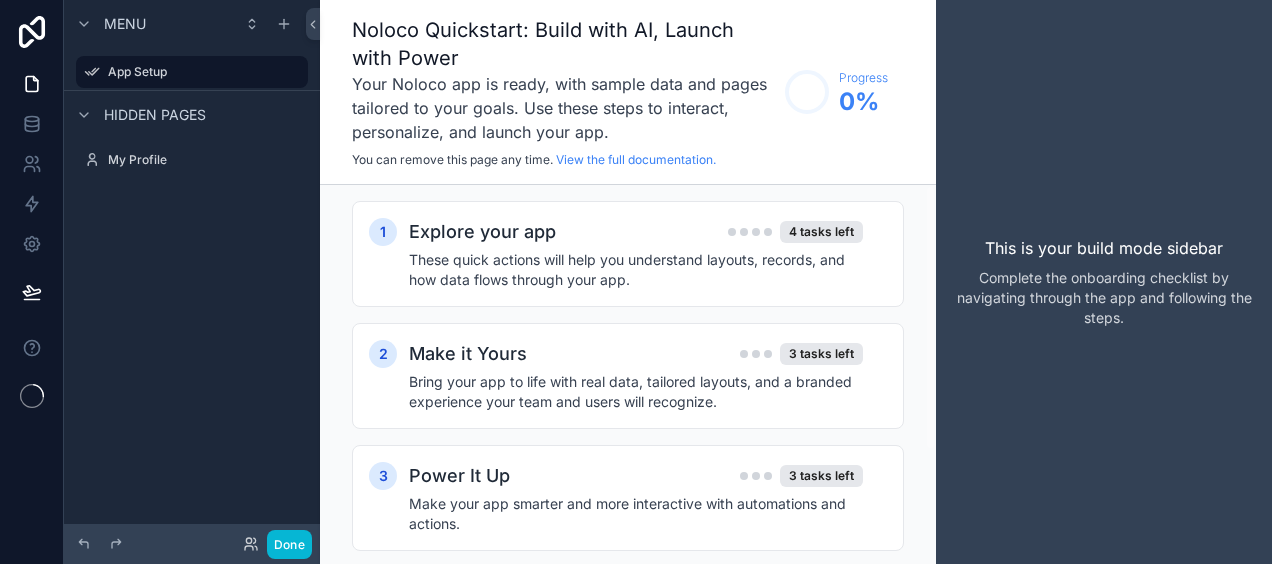 scroll, scrollTop: 0, scrollLeft: 0, axis: both 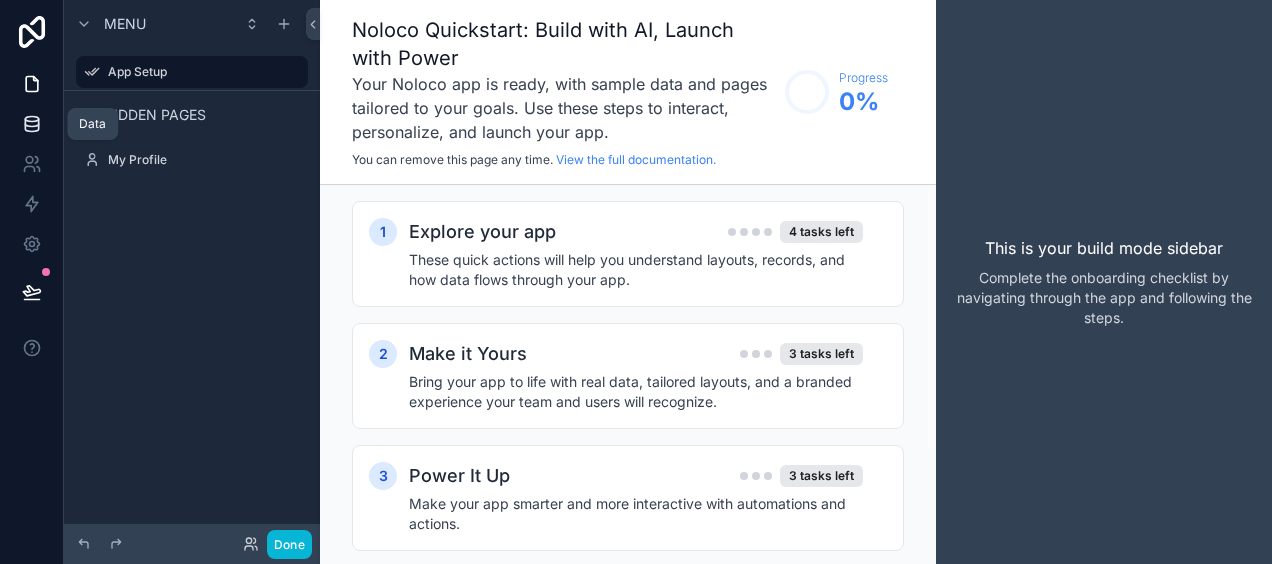 click 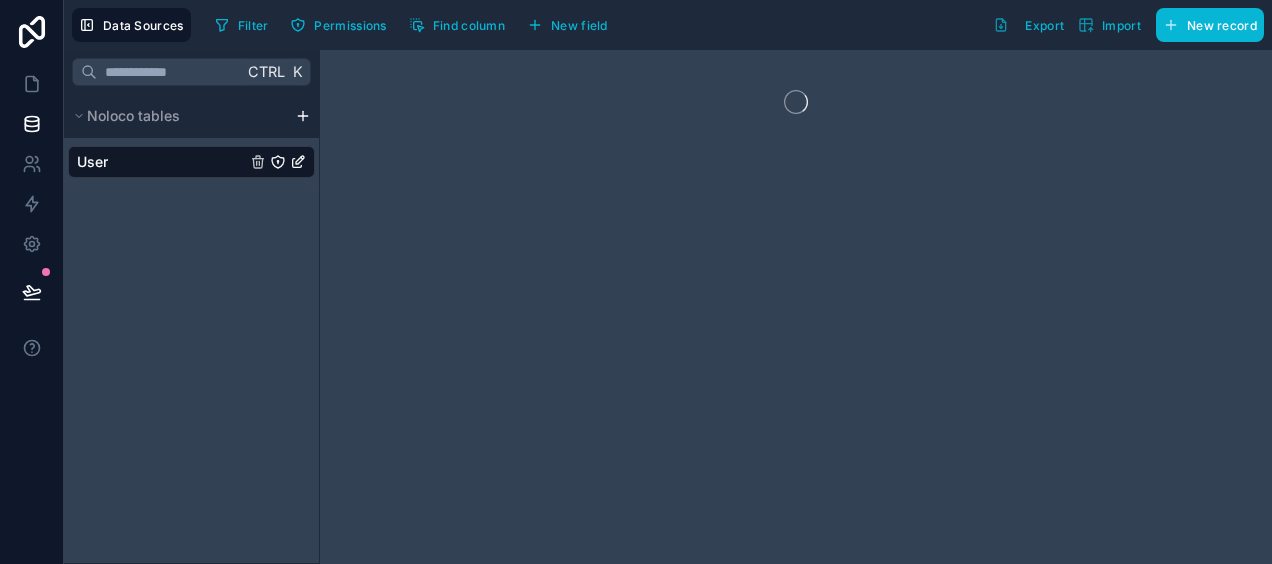 click on "Data Sources Filter Permissions Find column New field Export Import New record Ctrl K Noloco tables User" at bounding box center [636, 282] 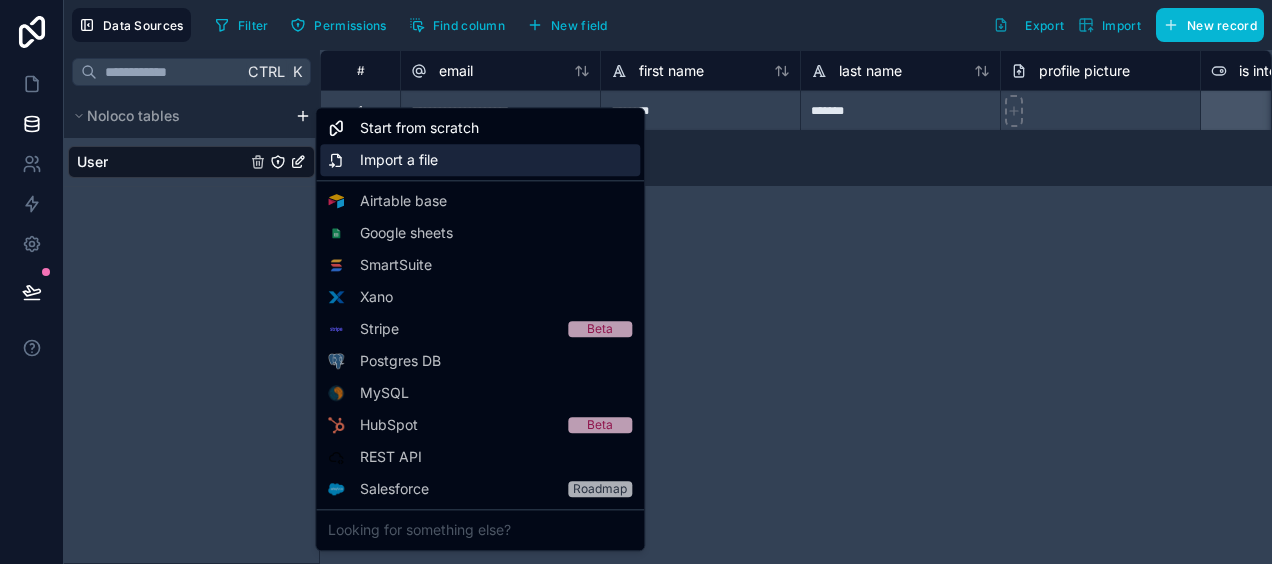 click on "Import a file" at bounding box center (399, 160) 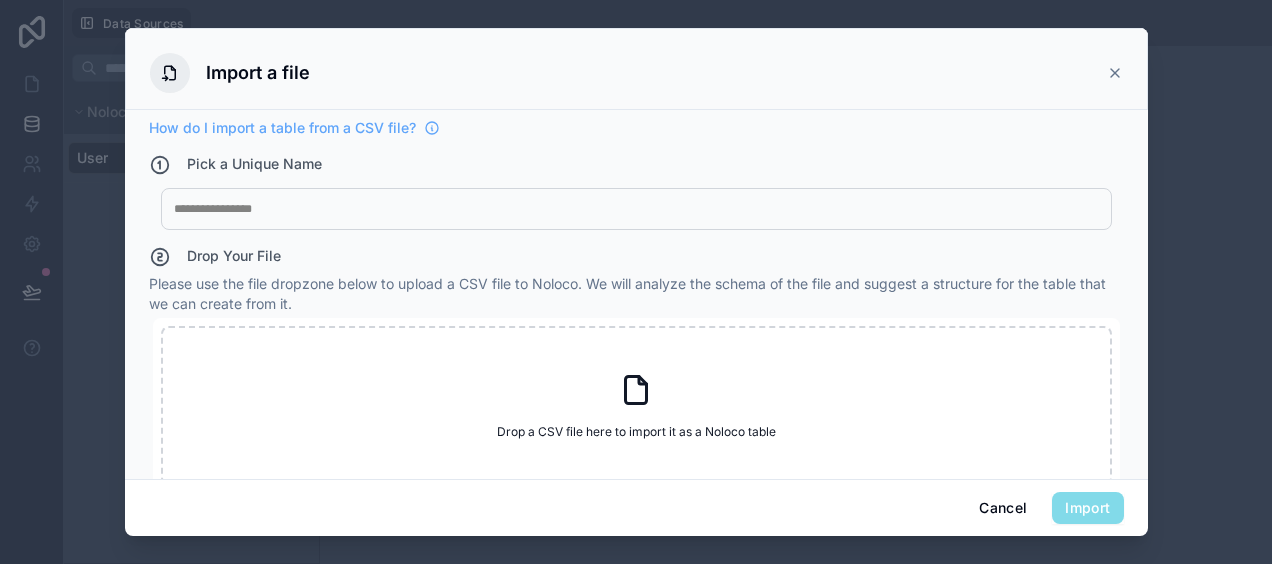 click on "My Imported File" at bounding box center (636, 209) 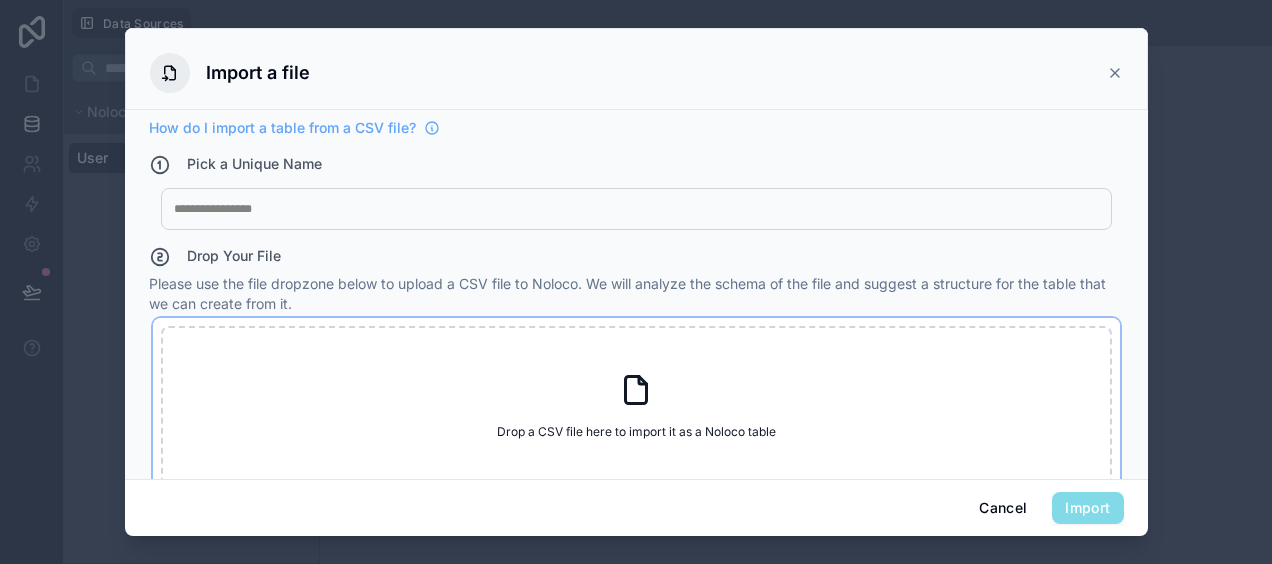 click on "Drop a CSV file here to import it as a Noloco table Drop a CSV file here to import it as a Noloco table" at bounding box center [636, 406] 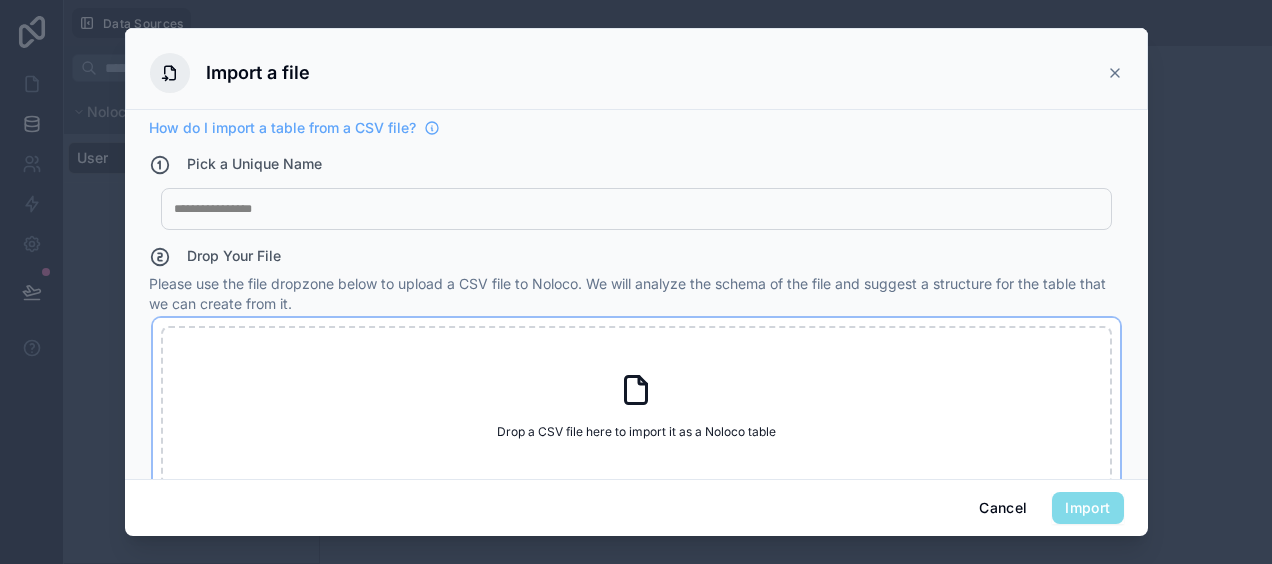 type on "**********" 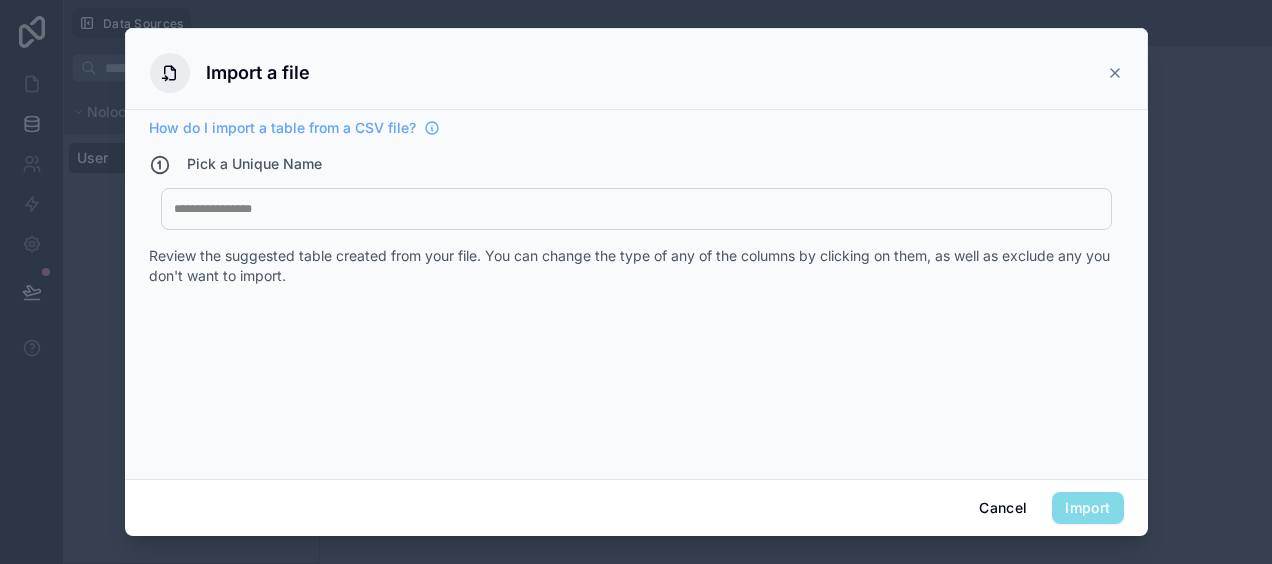 click at bounding box center [636, 209] 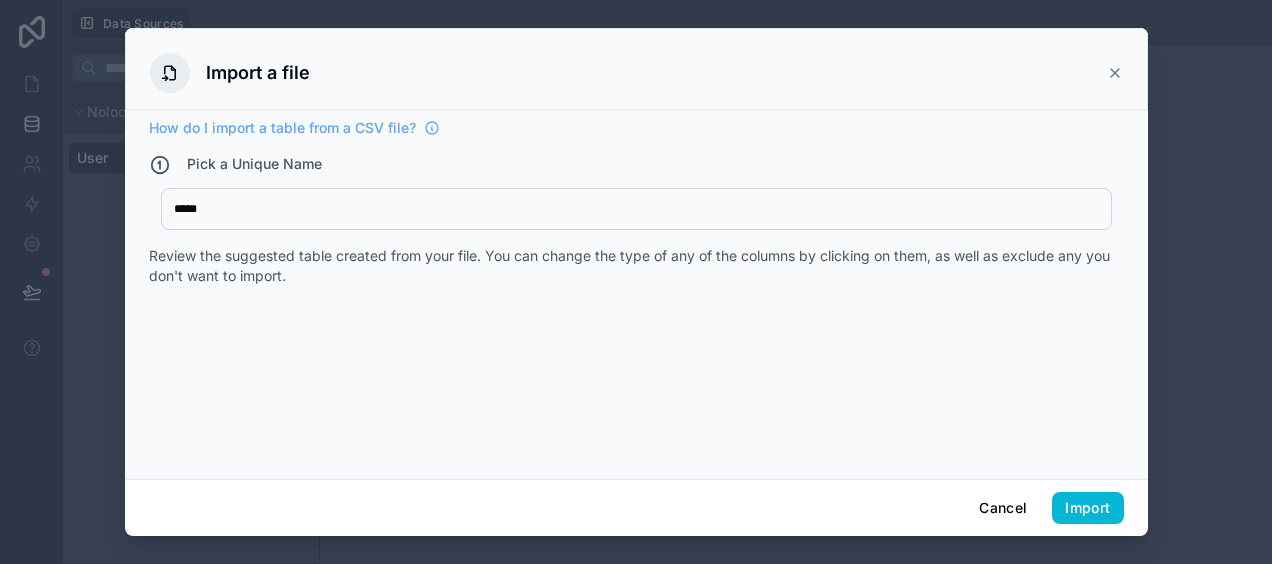 scroll, scrollTop: 37, scrollLeft: 0, axis: vertical 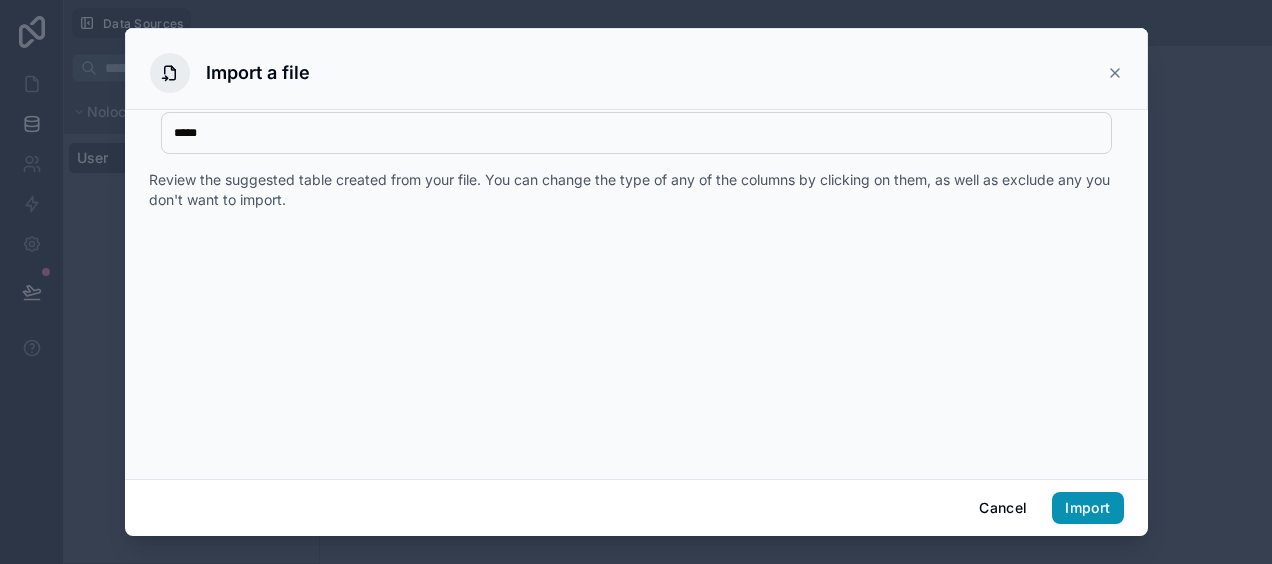 click on "Import" at bounding box center (1087, 508) 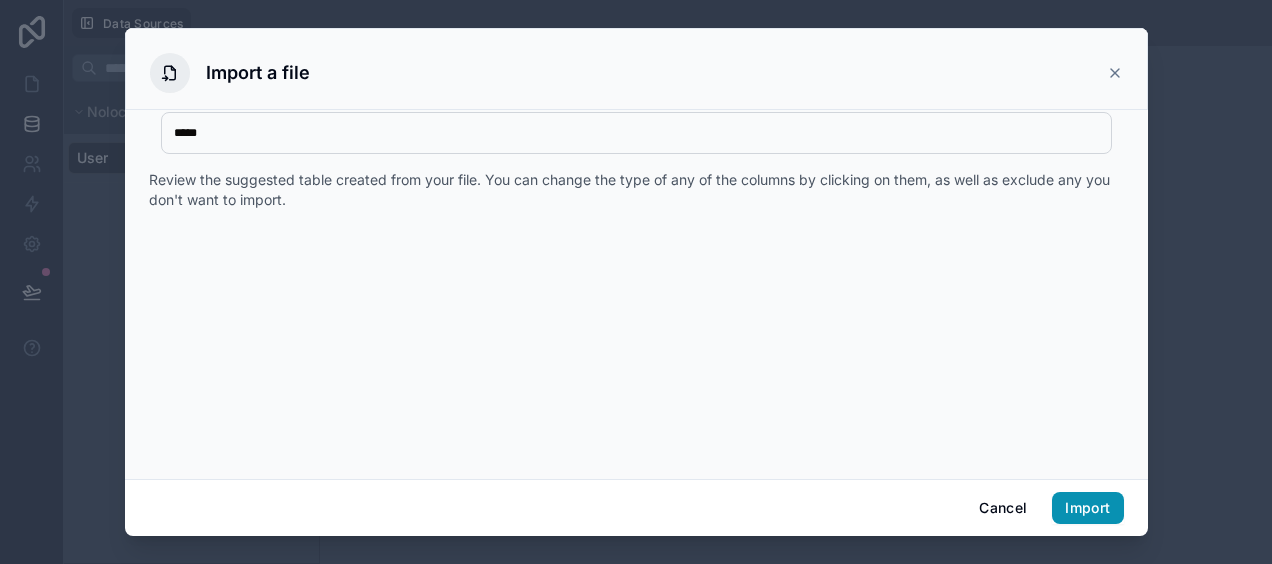 click on "Import" at bounding box center [1087, 508] 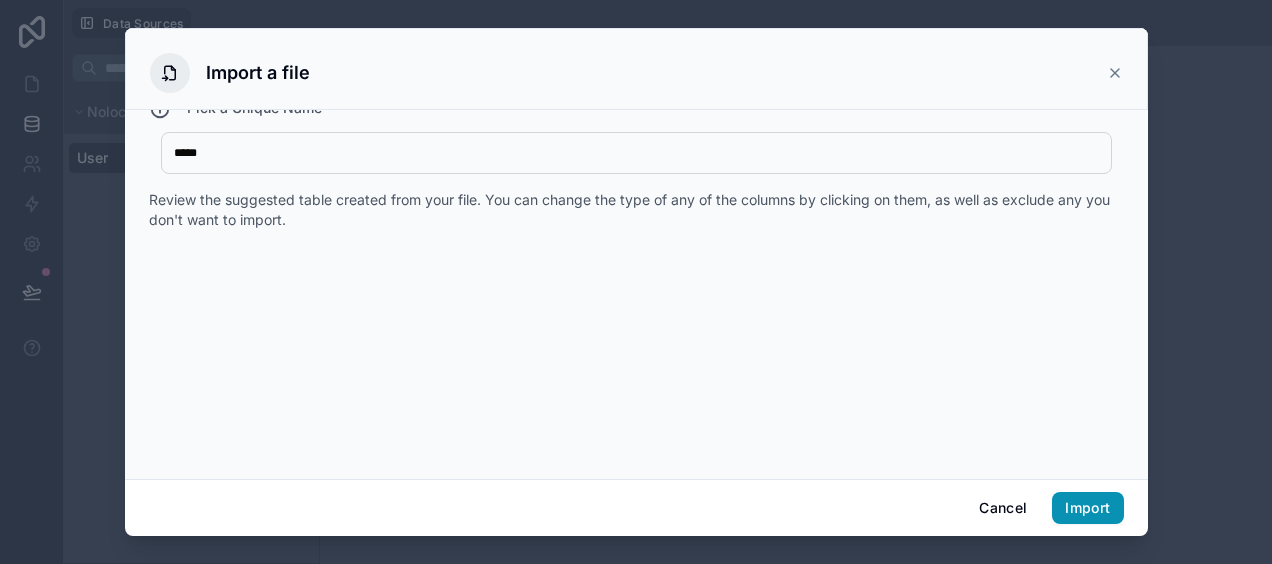 scroll, scrollTop: 0, scrollLeft: 0, axis: both 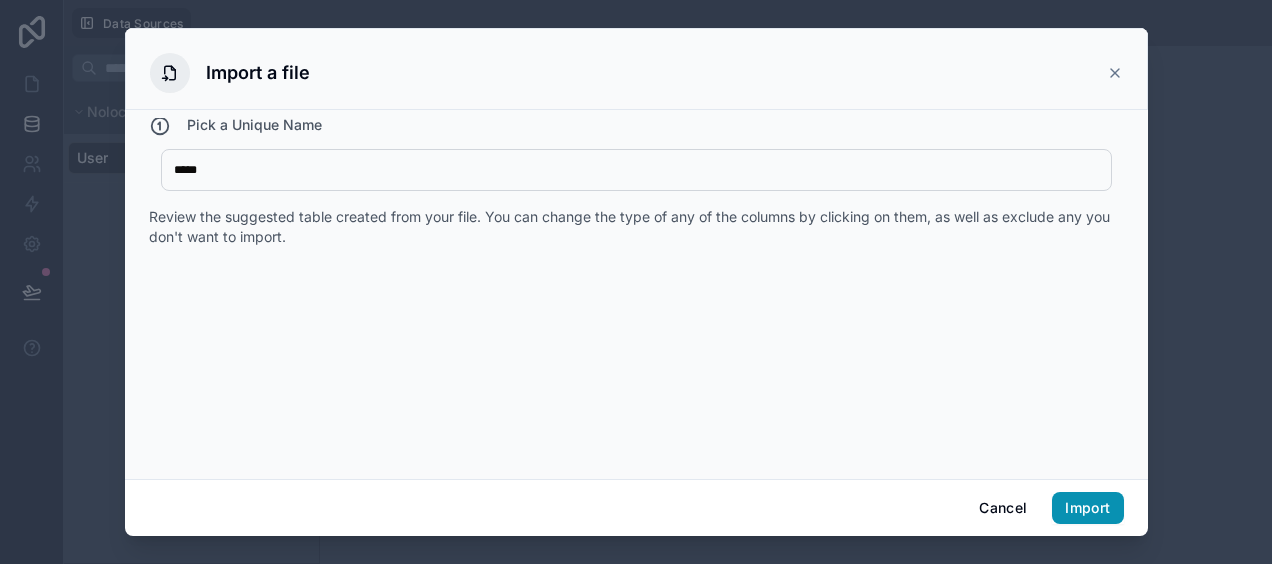 click on "Import" at bounding box center [1087, 508] 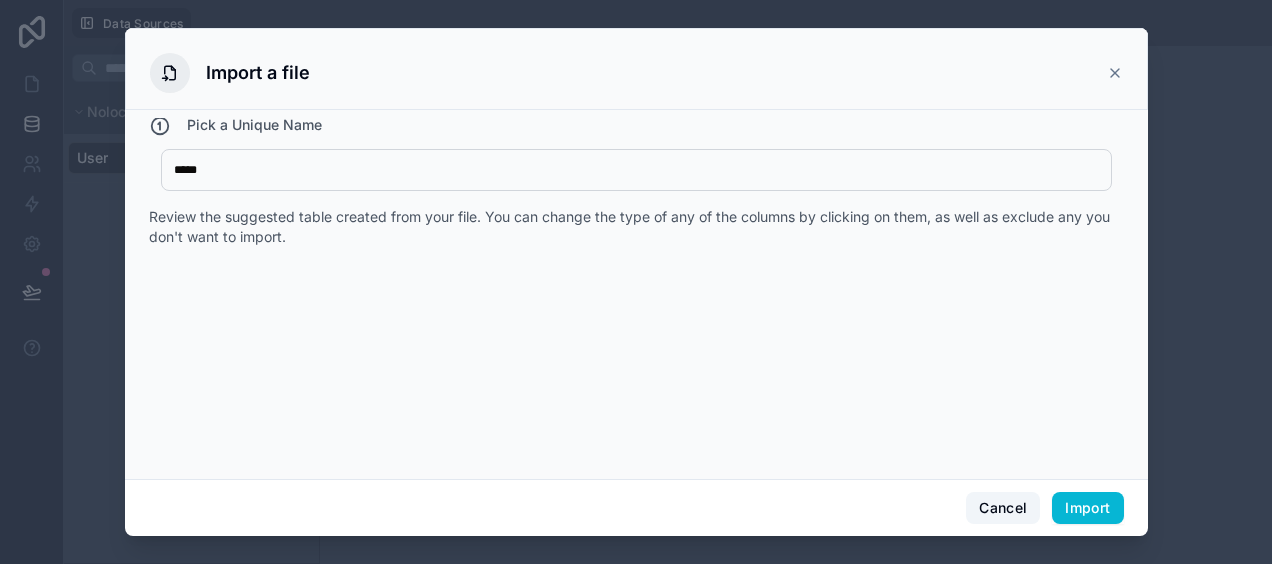 click on "Cancel" at bounding box center [1003, 508] 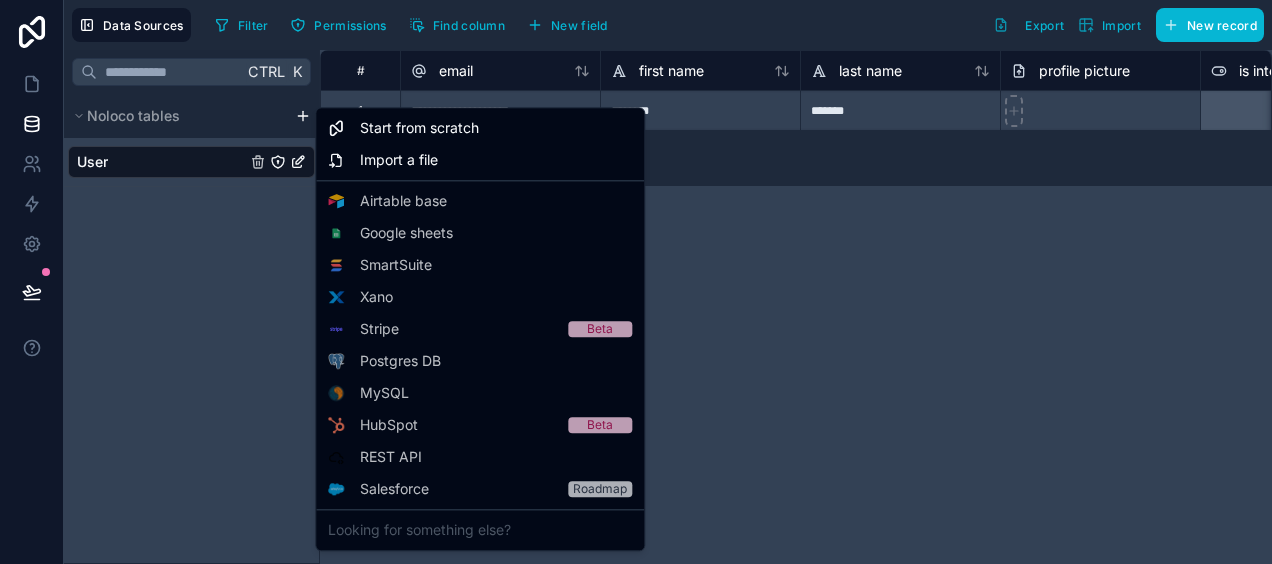 click on "**********" at bounding box center [636, 282] 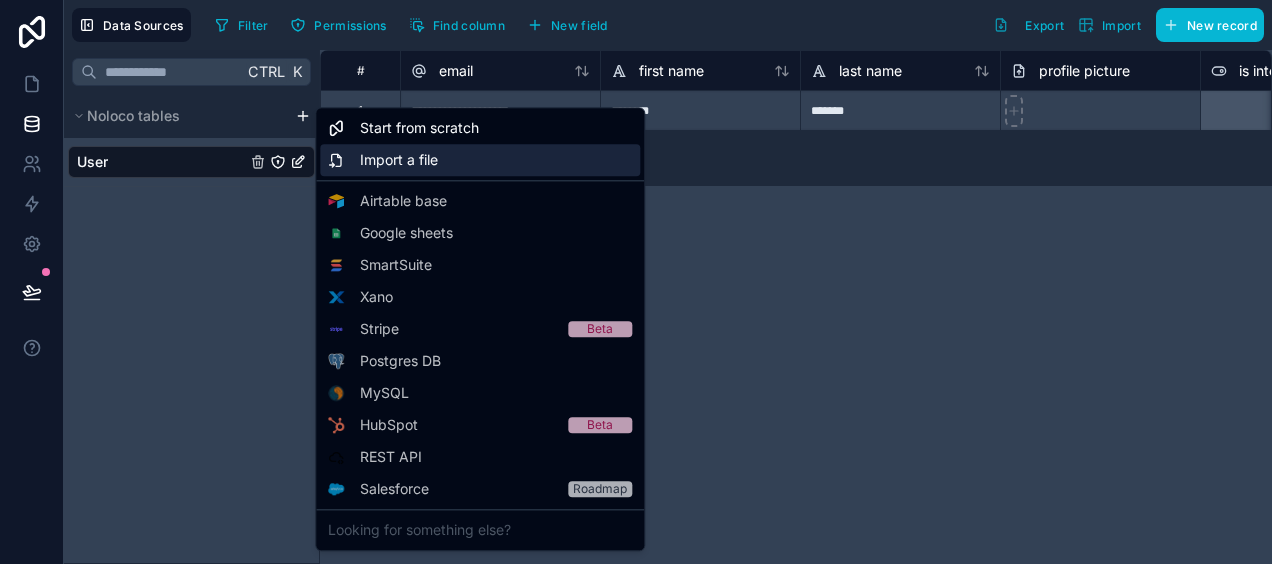 click on "Import a file" at bounding box center (399, 160) 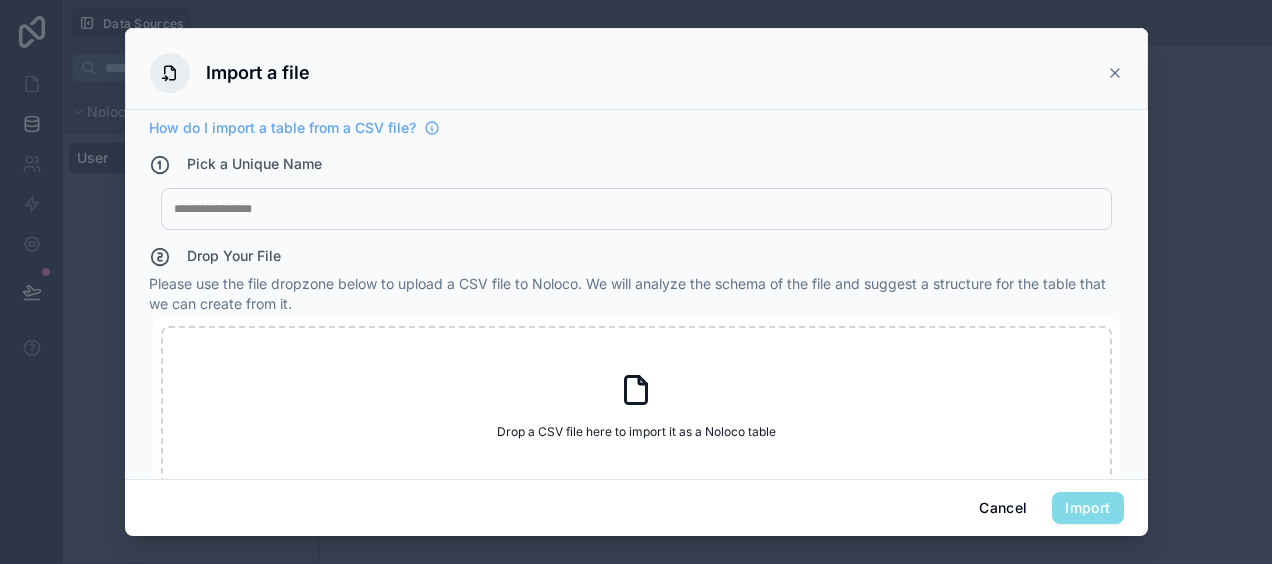 click on "My Imported File" at bounding box center (636, 209) 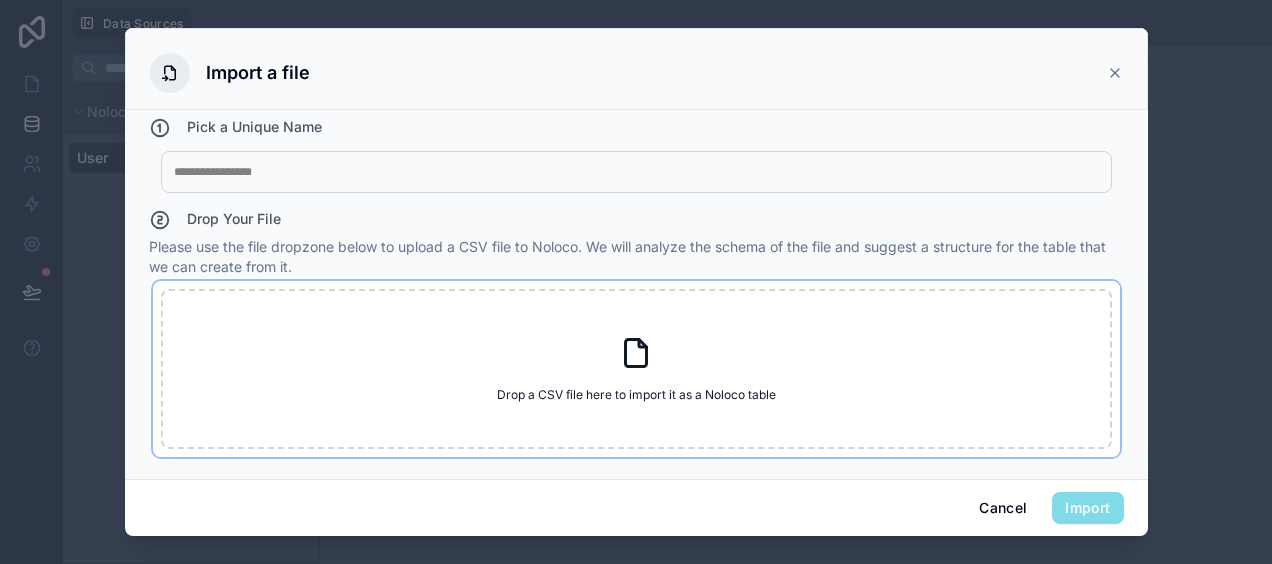 click on "Drop a CSV file here to import it as a Noloco table Drop a CSV file here to import it as a Noloco table" at bounding box center (636, 369) 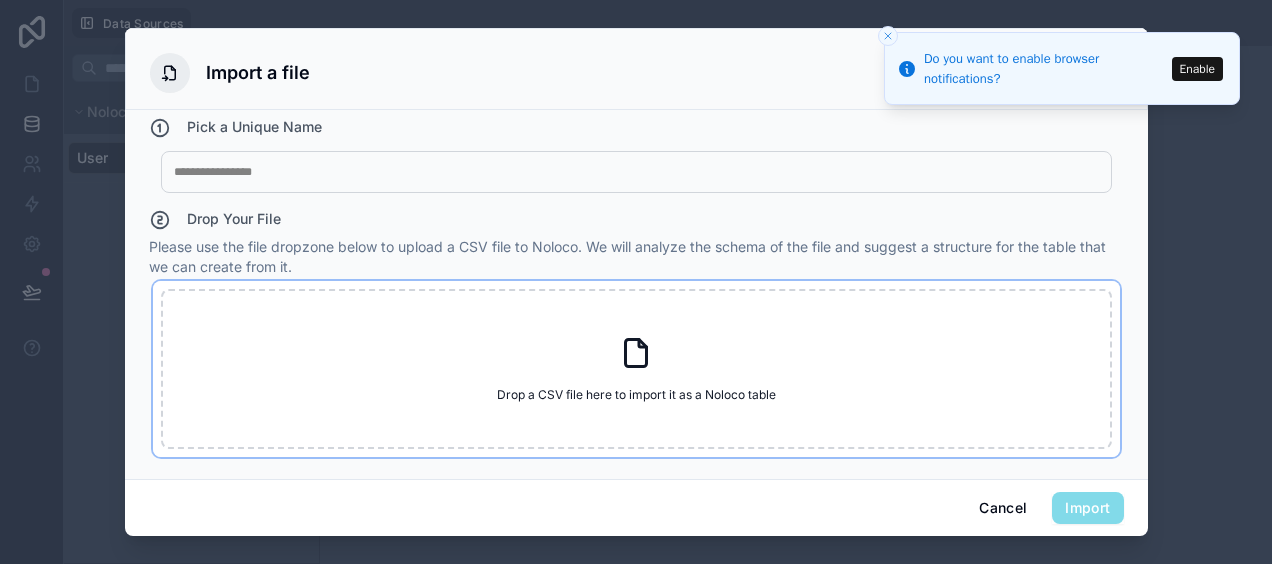 type on "**********" 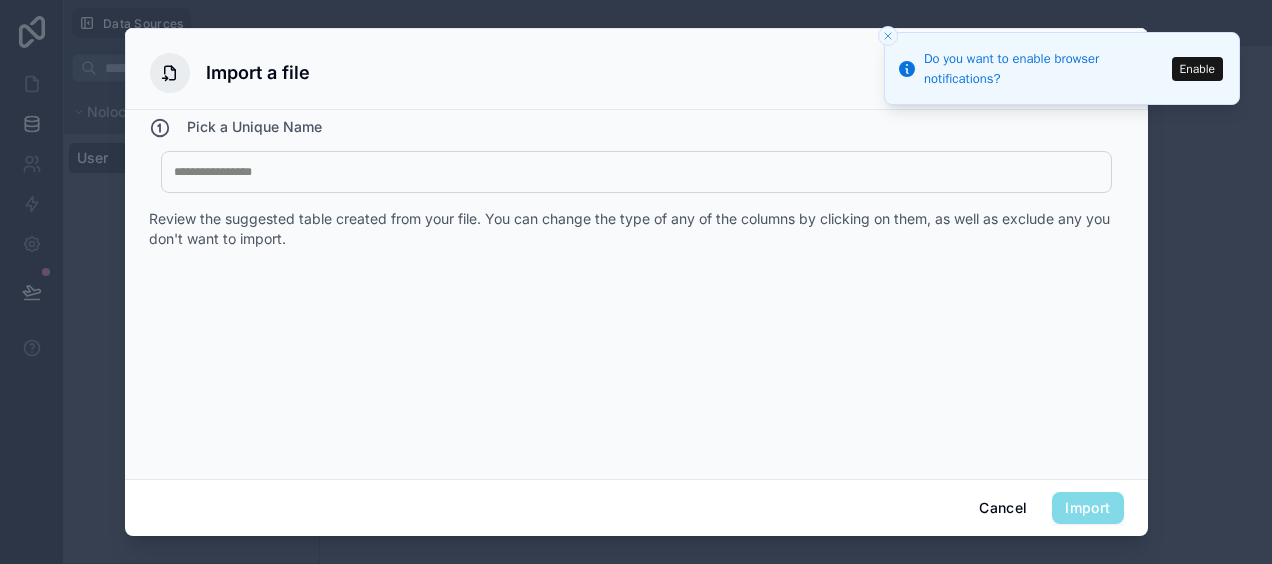 click at bounding box center (636, 172) 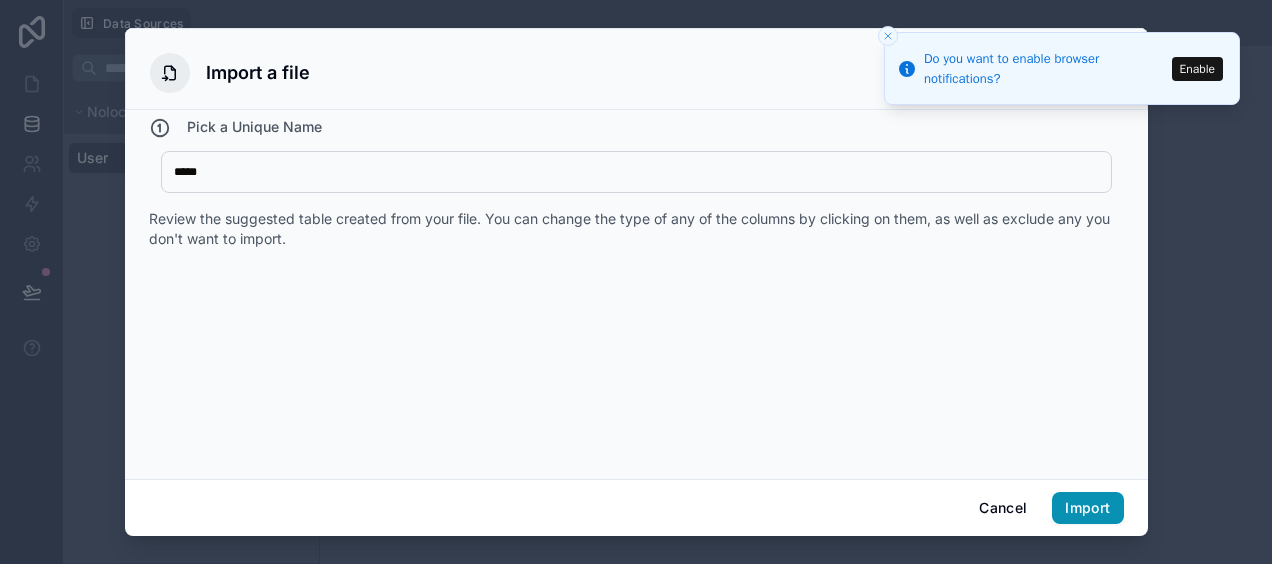 click on "Import" at bounding box center [1087, 508] 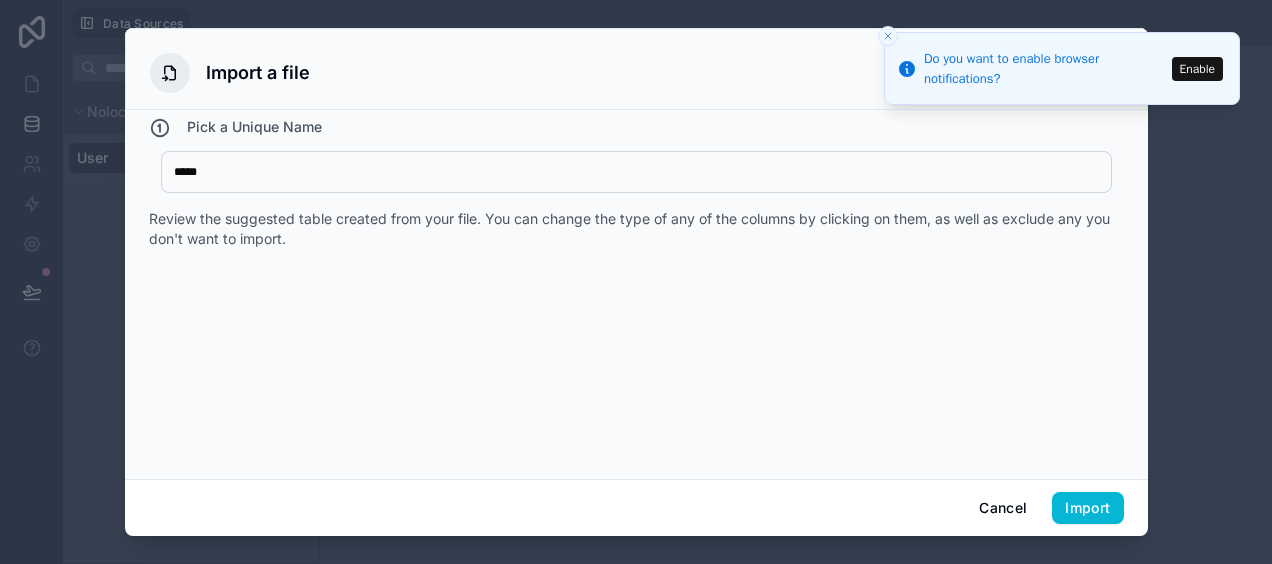 click on "*****" at bounding box center (621, 172) 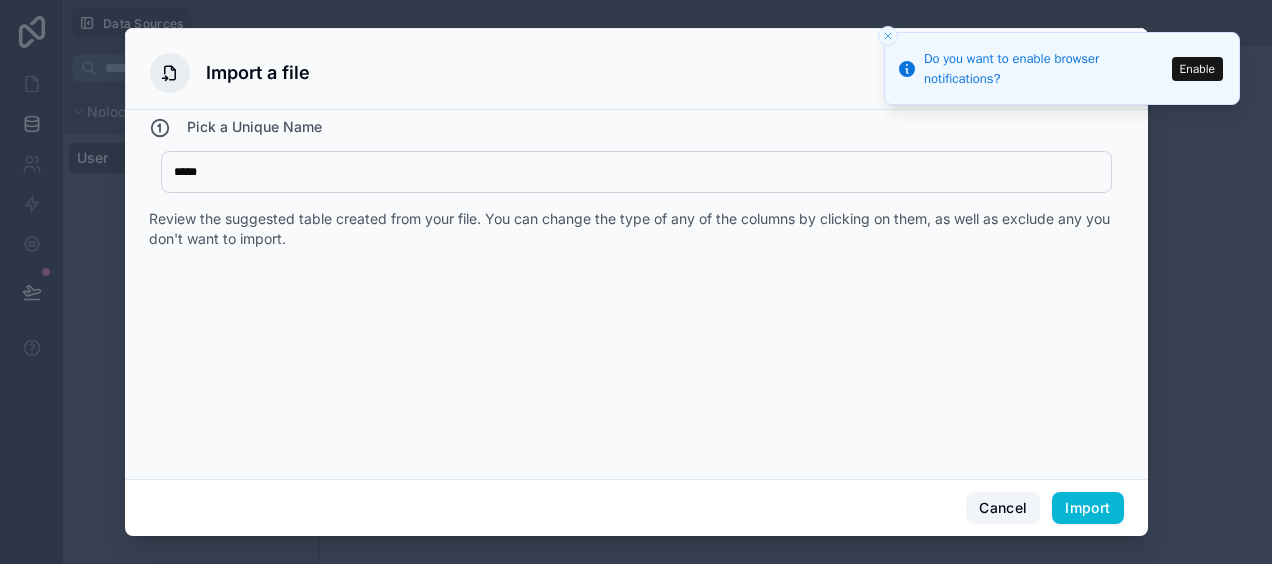 click on "Cancel" at bounding box center (1003, 508) 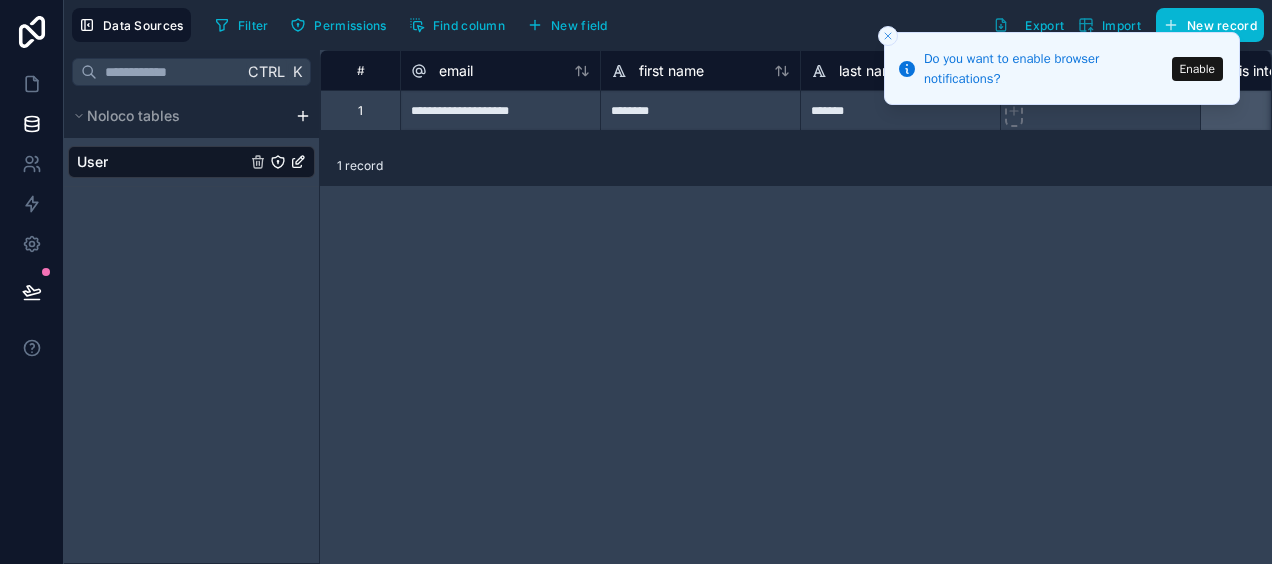 click on "**********" at bounding box center [636, 282] 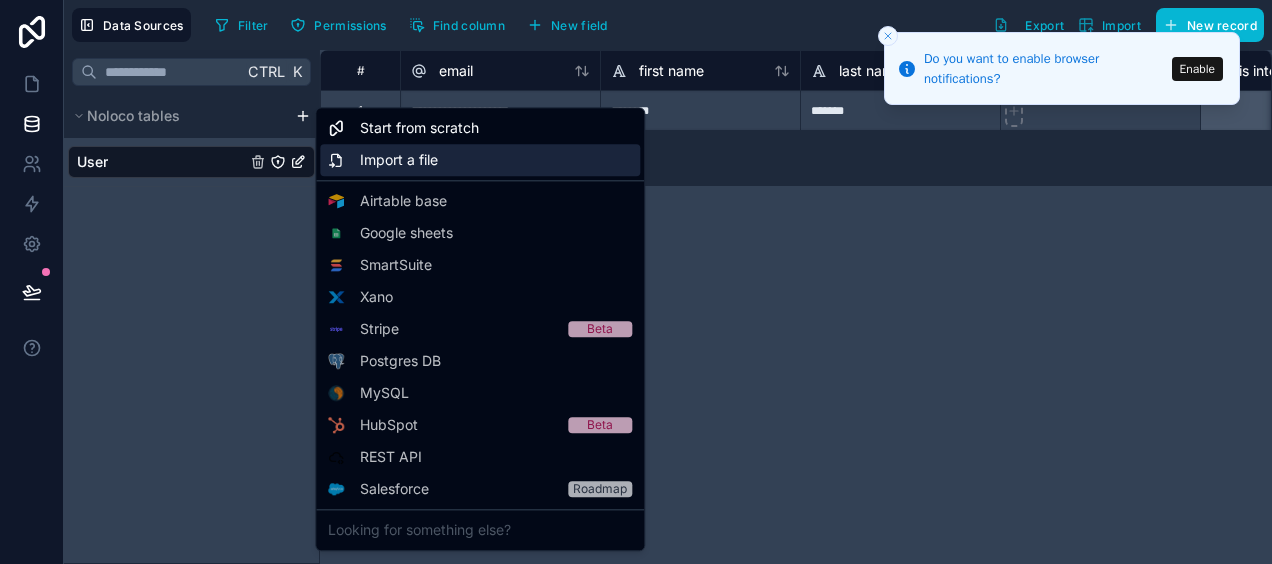 click on "Import a file" at bounding box center [399, 160] 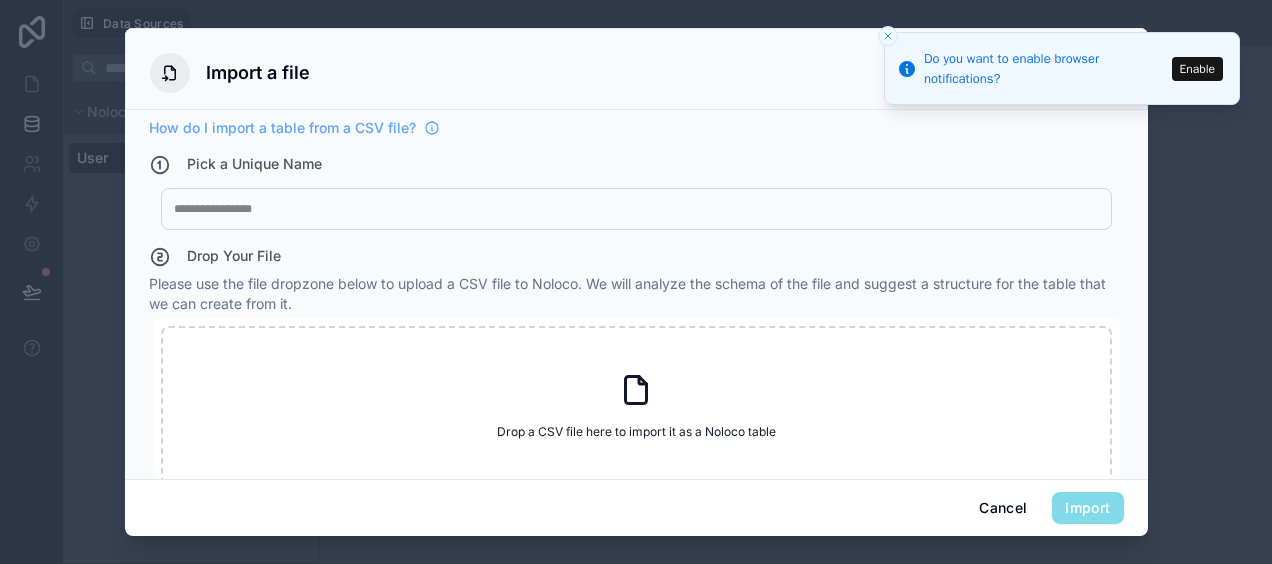 click at bounding box center (636, 209) 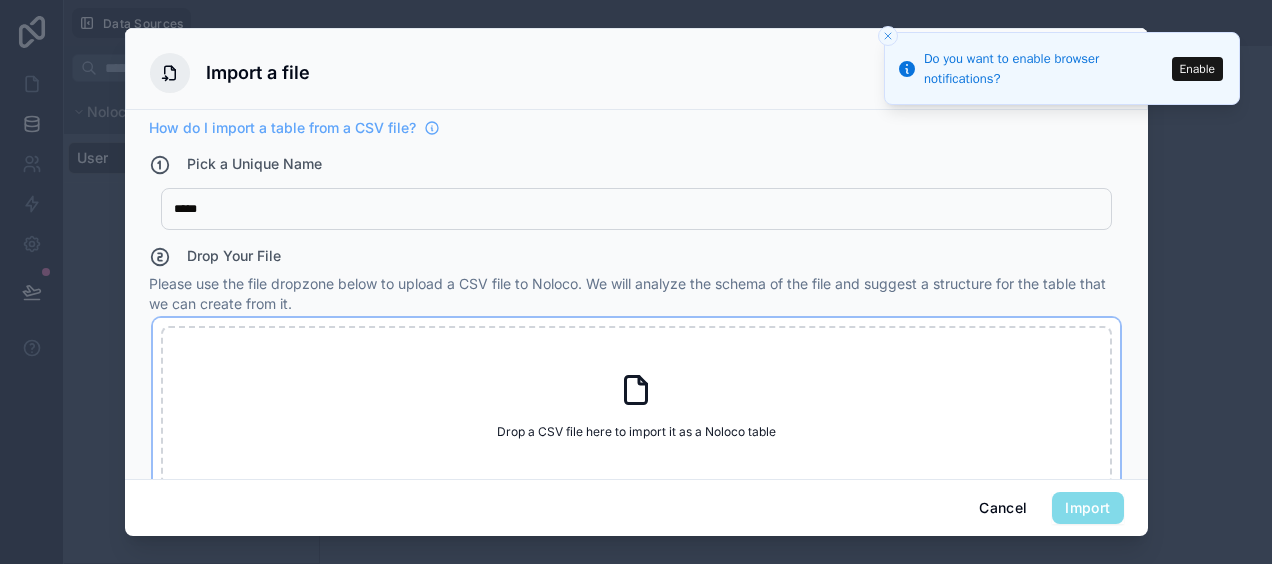 scroll, scrollTop: 12, scrollLeft: 0, axis: vertical 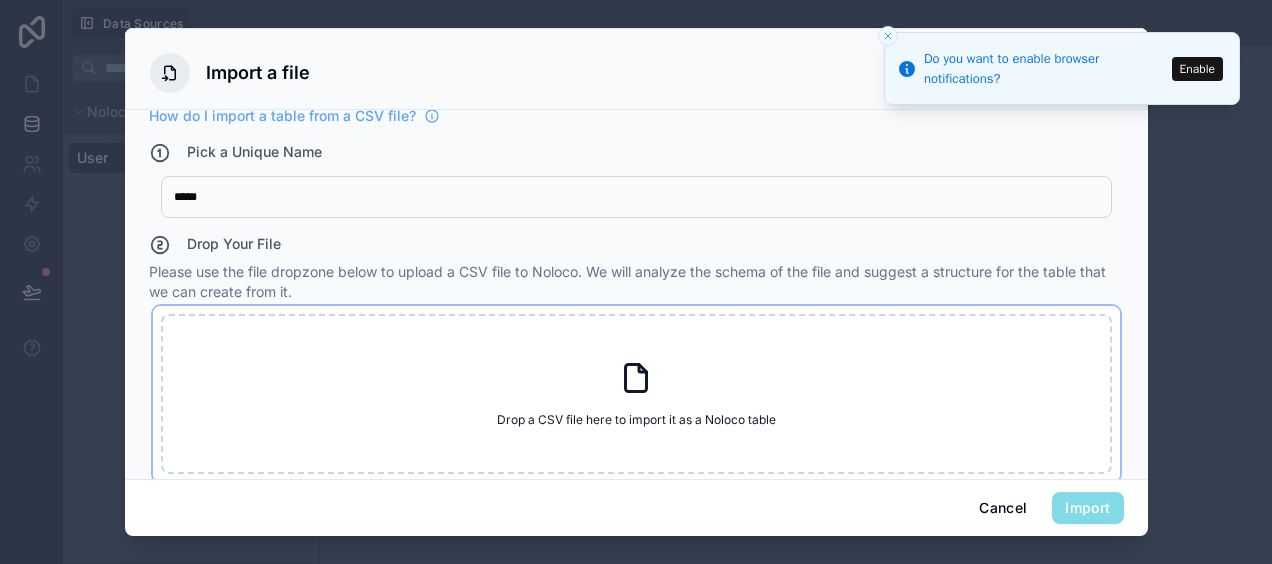 click on "Drop a CSV file here to import it as a Noloco table Drop a CSV file here to import it as a Noloco table" at bounding box center [636, 394] 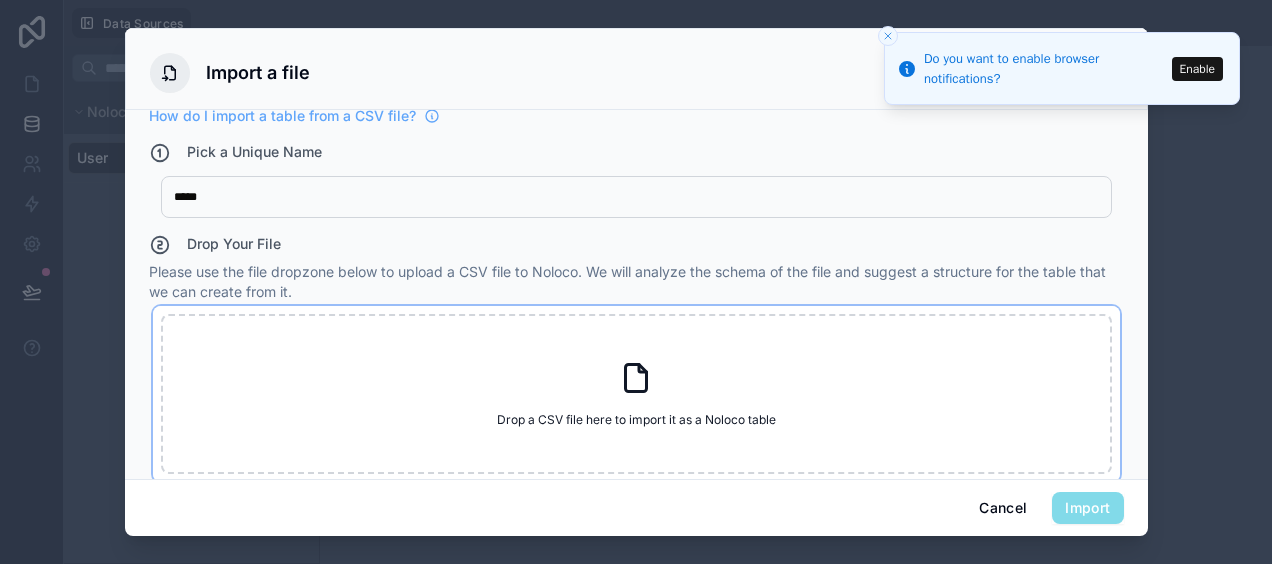 type on "**********" 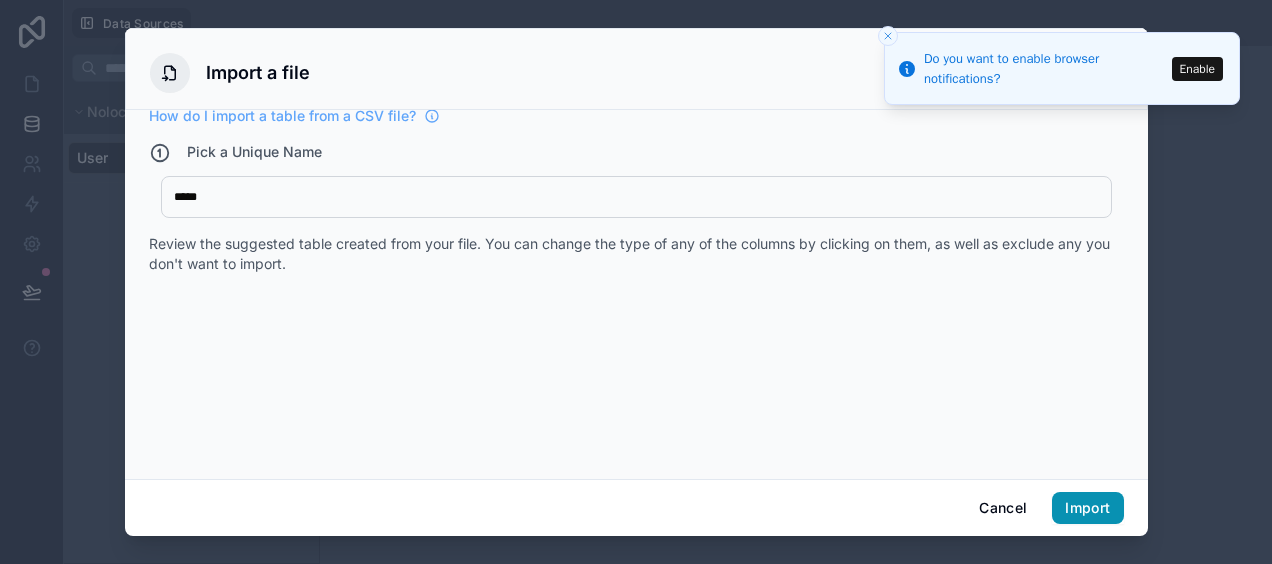 click on "Import" at bounding box center [1087, 508] 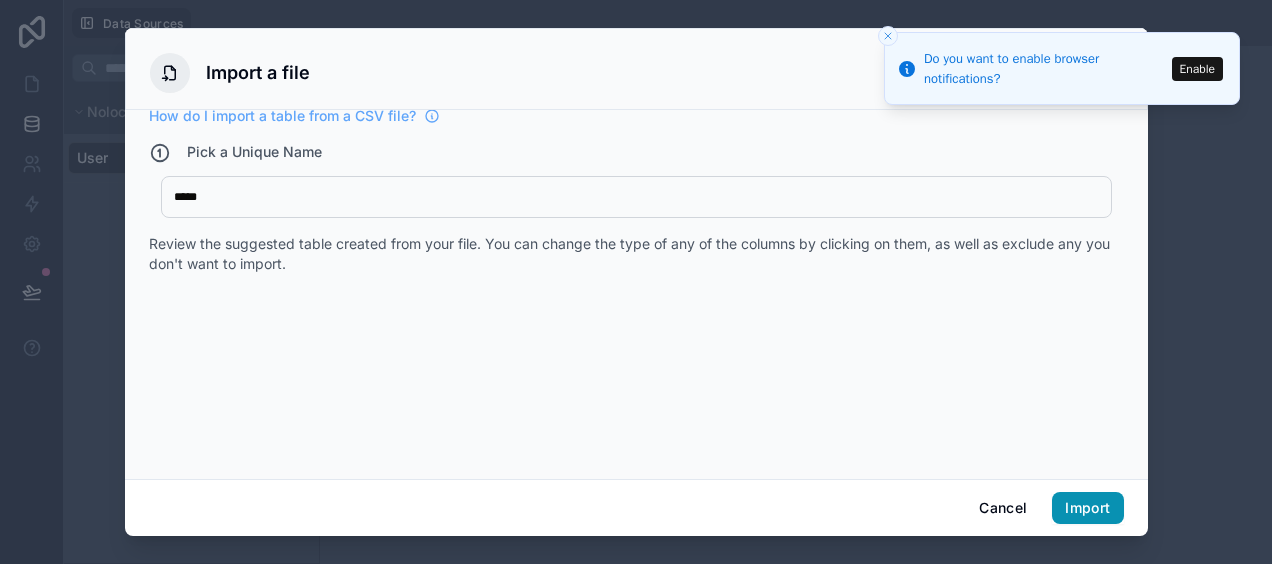 click on "Import" at bounding box center (1087, 508) 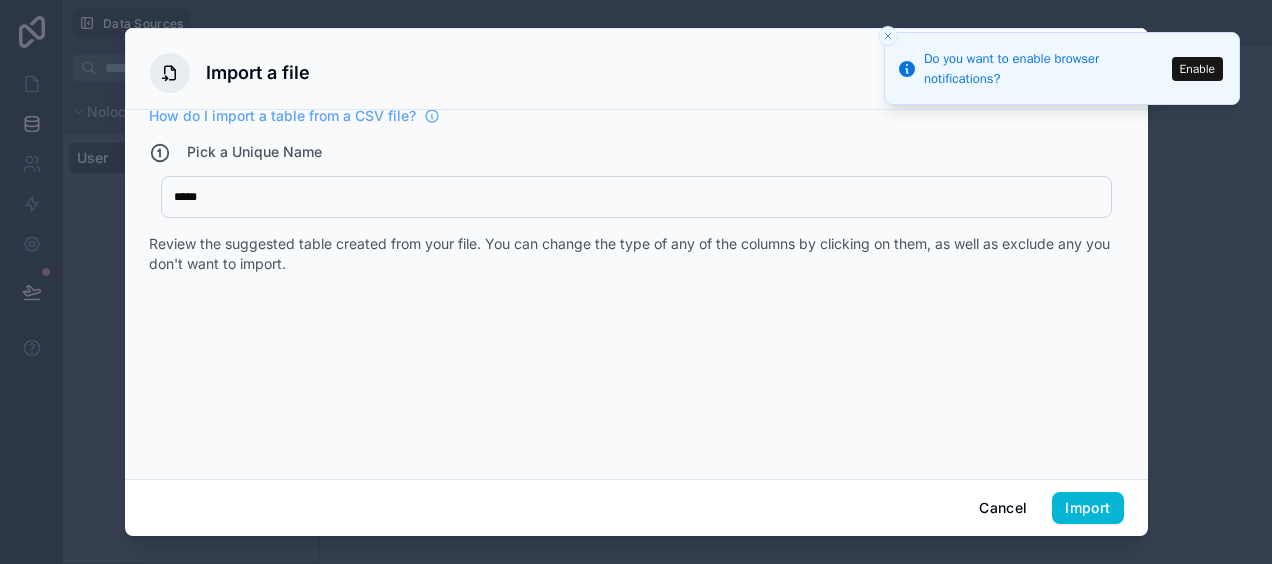 click at bounding box center [636, 282] 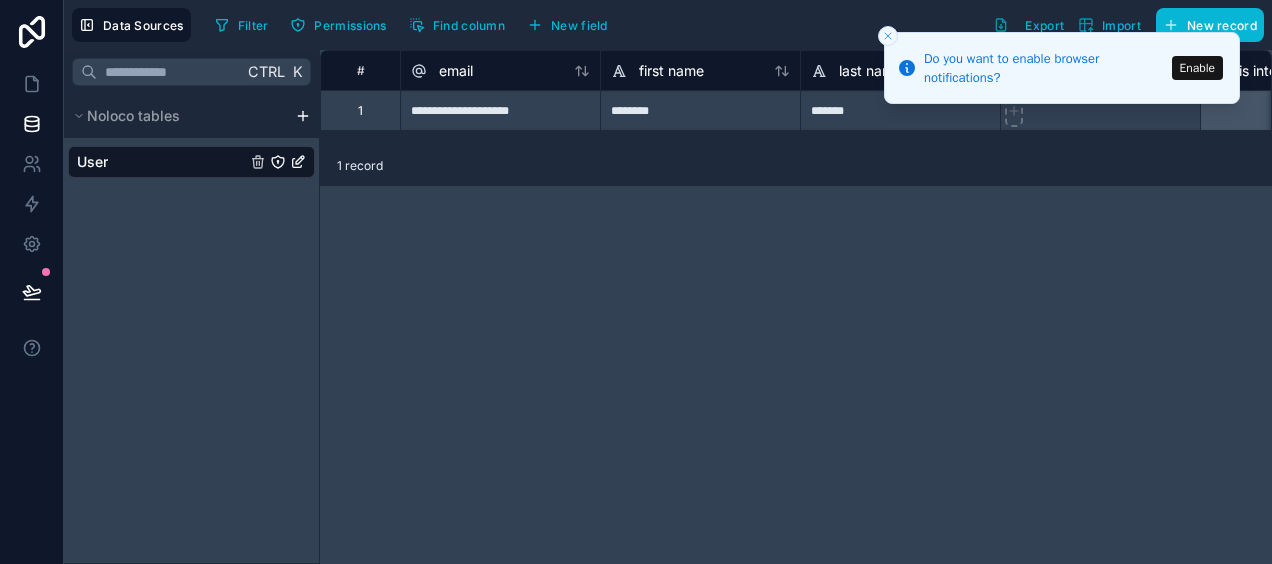 click 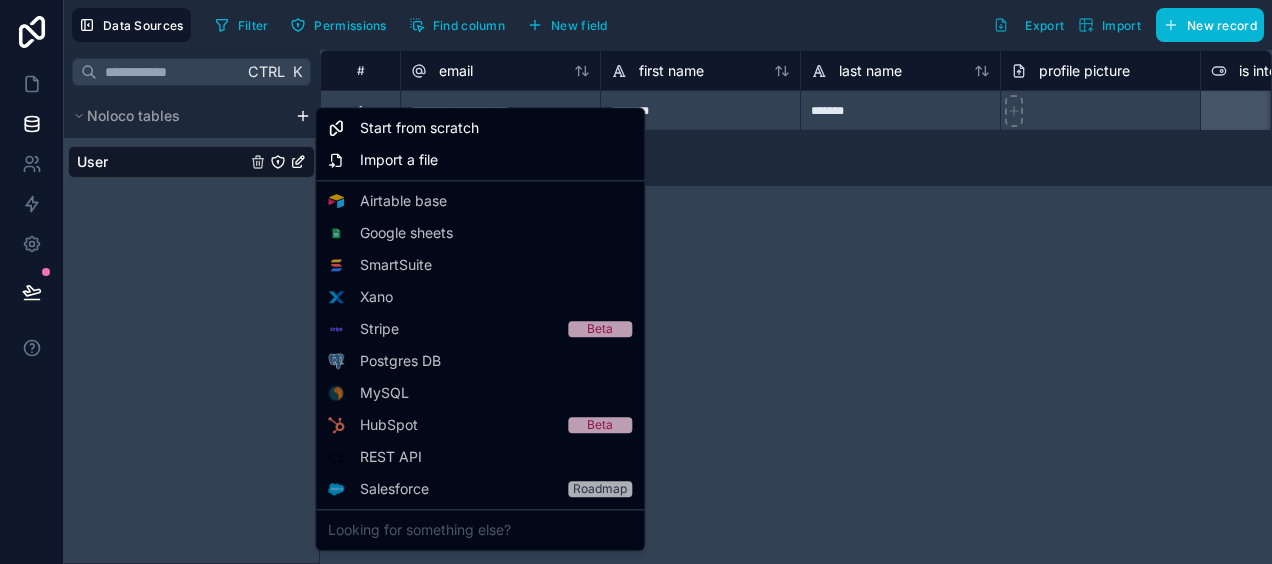 click on "**********" at bounding box center (636, 282) 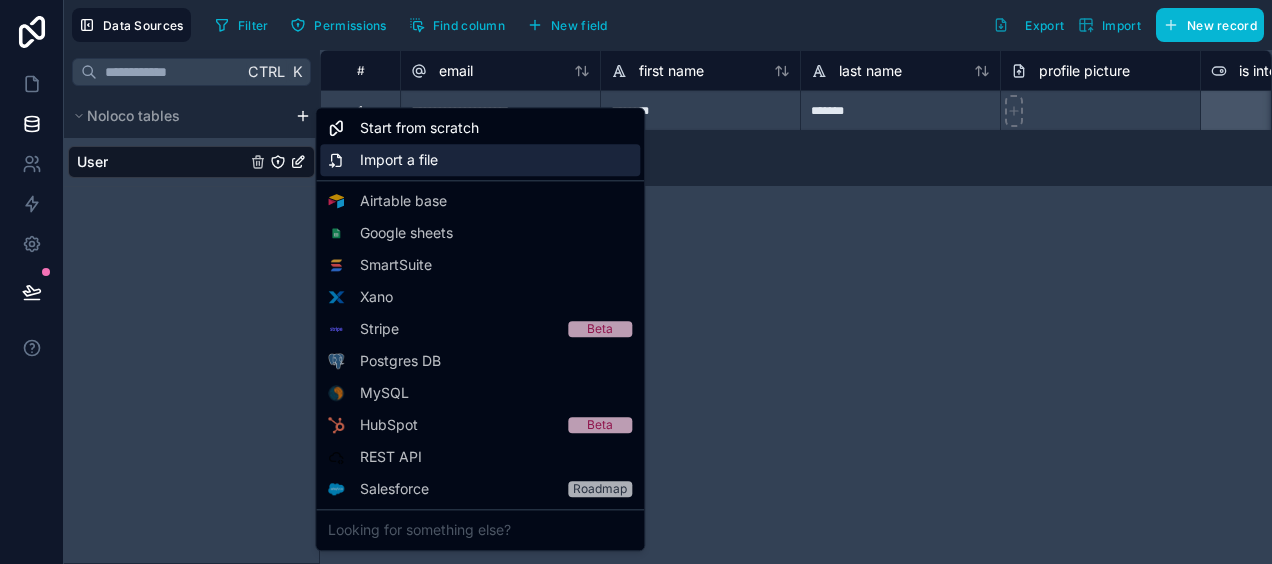 click on "Import a file" at bounding box center [399, 160] 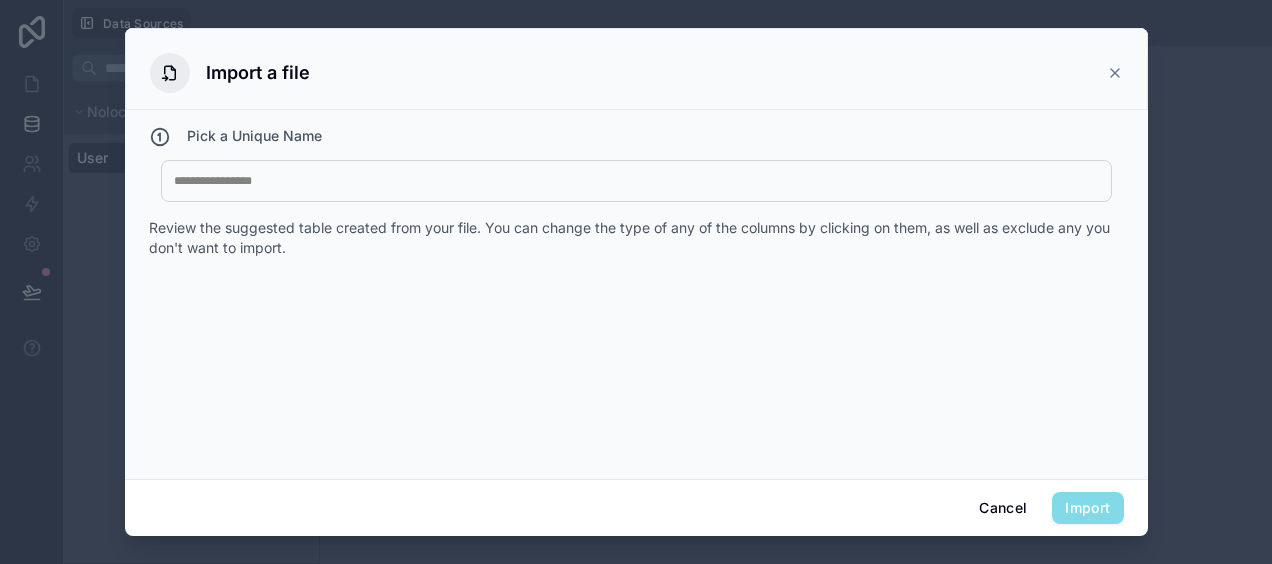 scroll, scrollTop: 39, scrollLeft: 0, axis: vertical 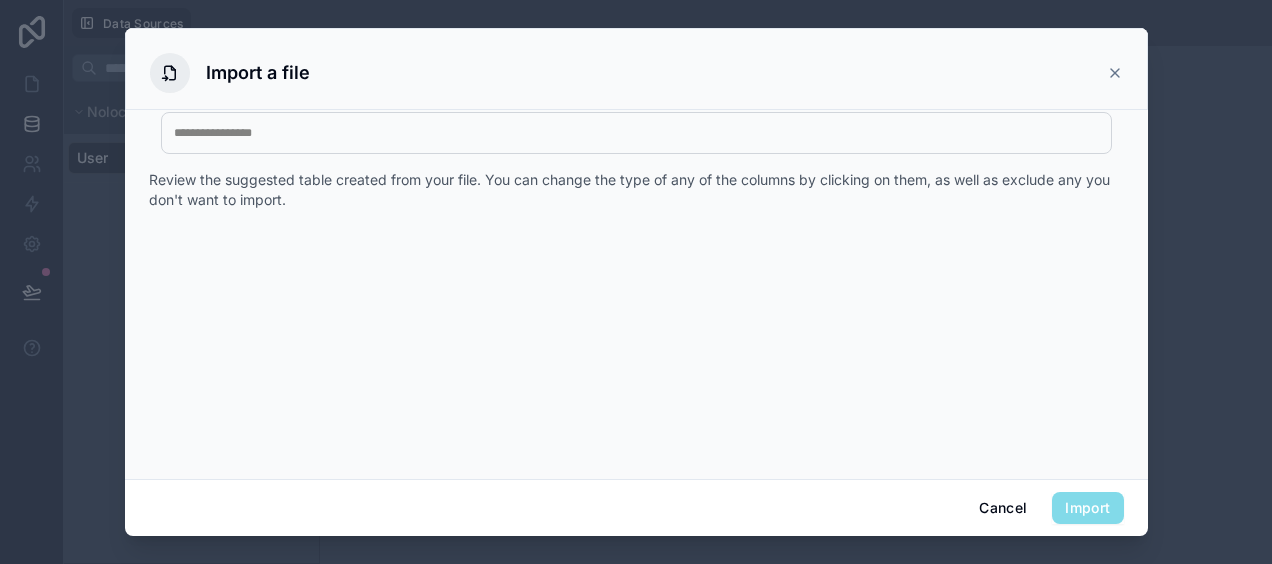 click at bounding box center (636, 133) 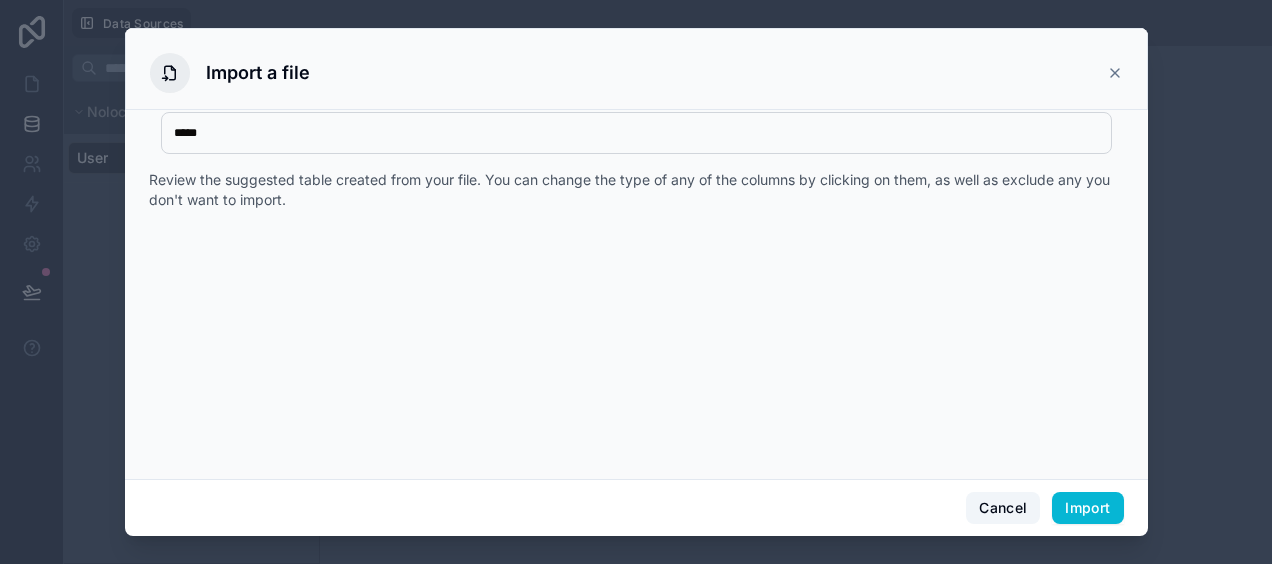 type 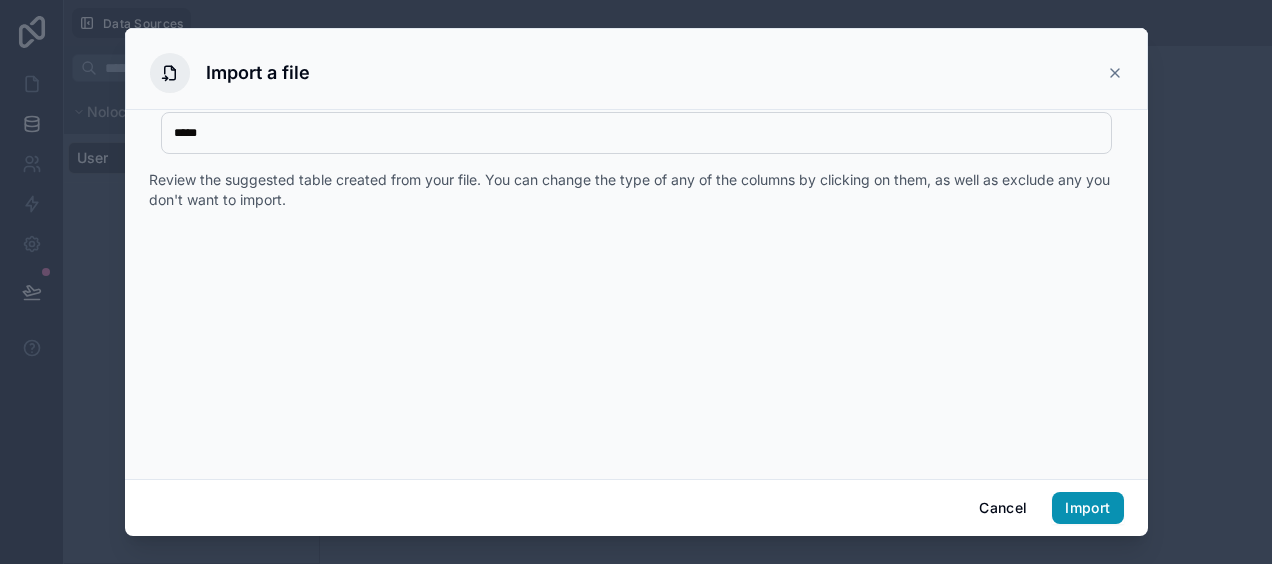click on "Import" at bounding box center [1087, 508] 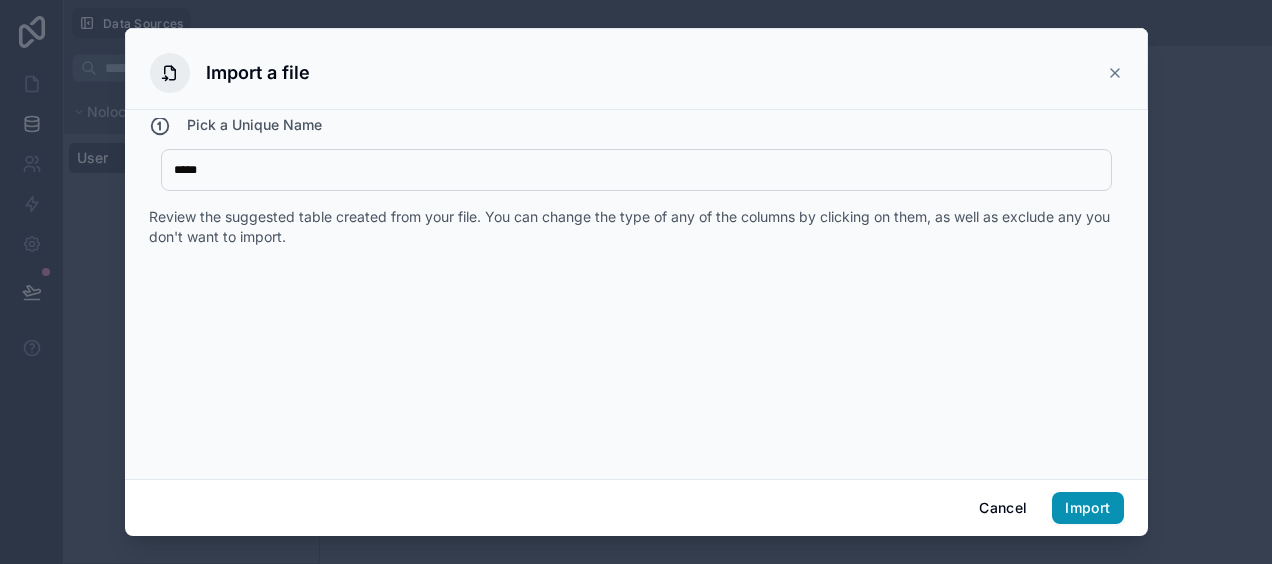 scroll, scrollTop: 37, scrollLeft: 0, axis: vertical 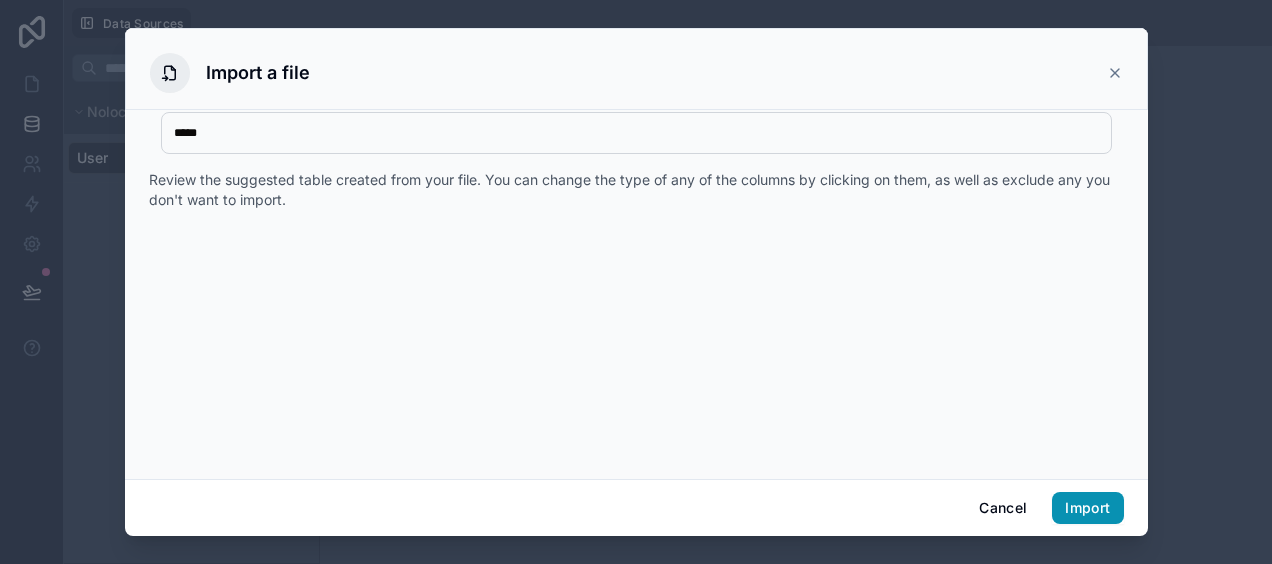 click on "Import" at bounding box center (1087, 508) 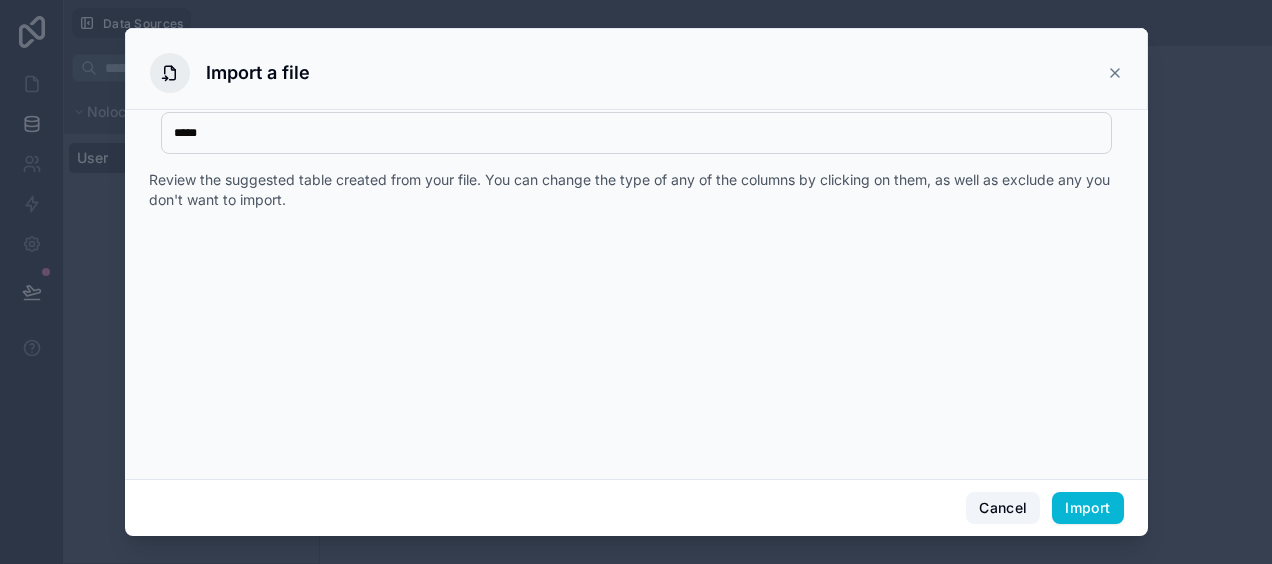 click on "Cancel" at bounding box center [1003, 508] 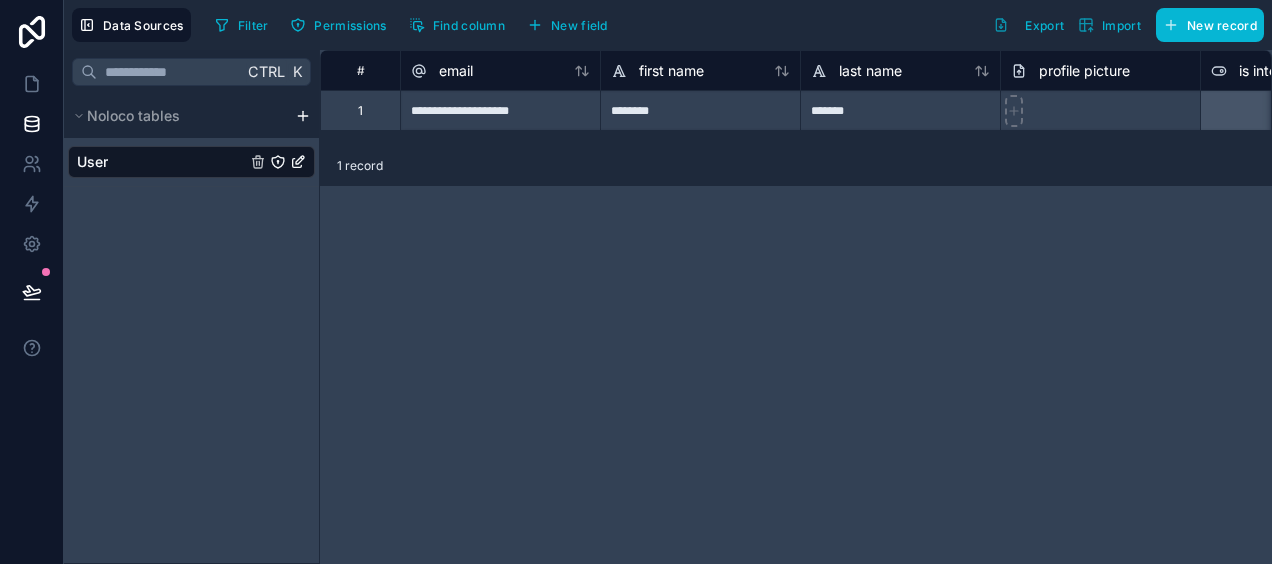click on "**********" at bounding box center (636, 282) 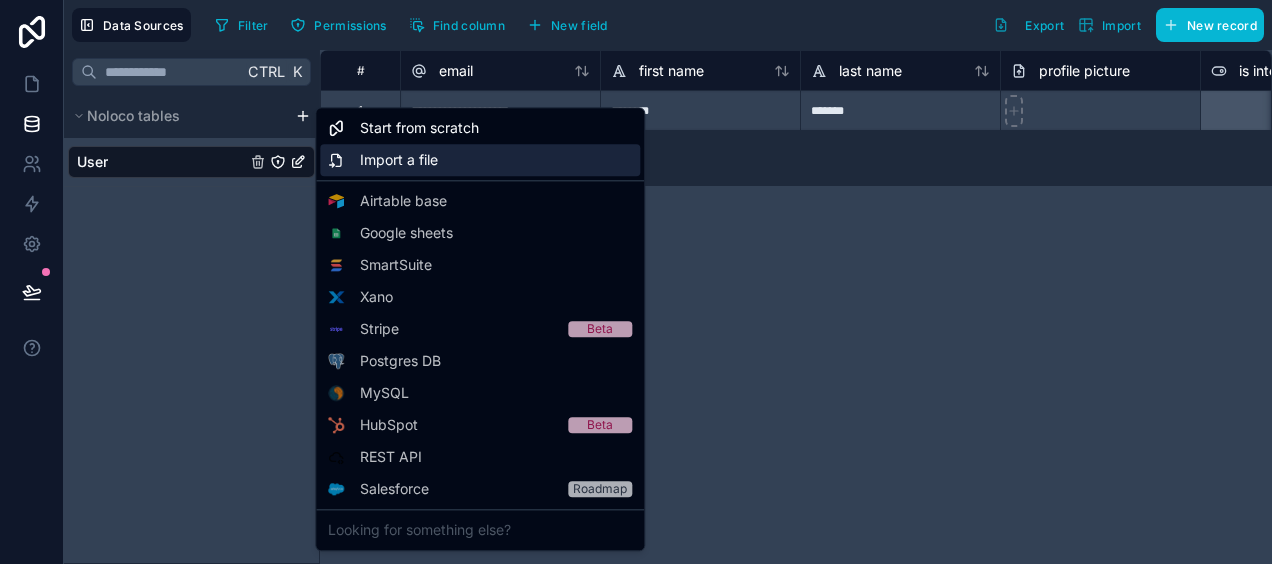 click on "Import a file" at bounding box center [399, 160] 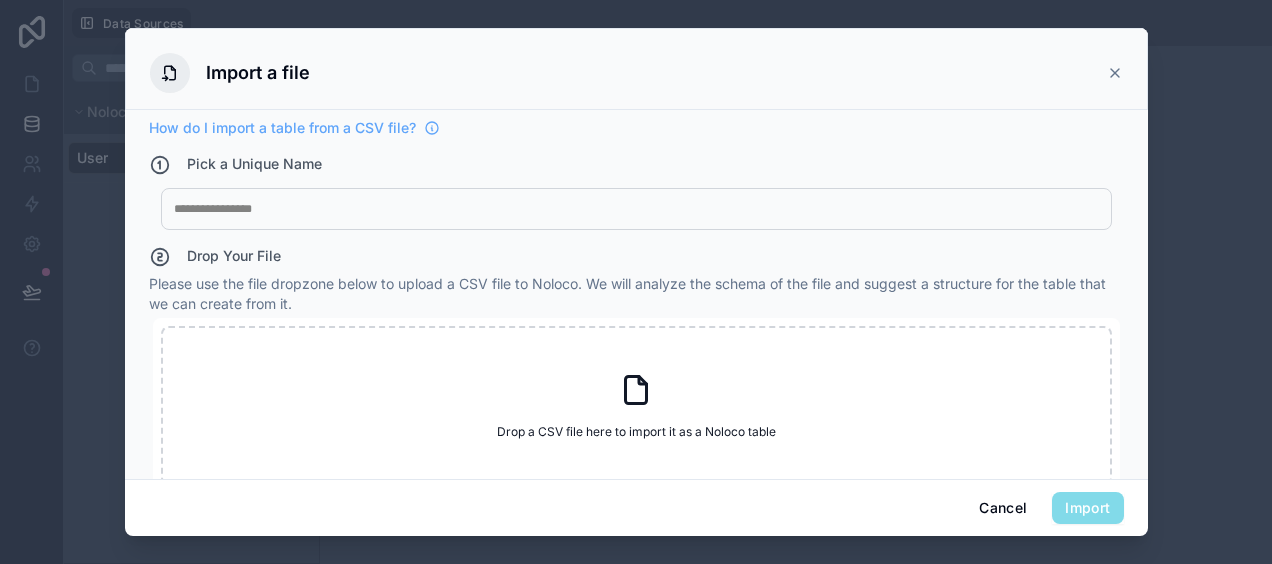 click at bounding box center [636, 209] 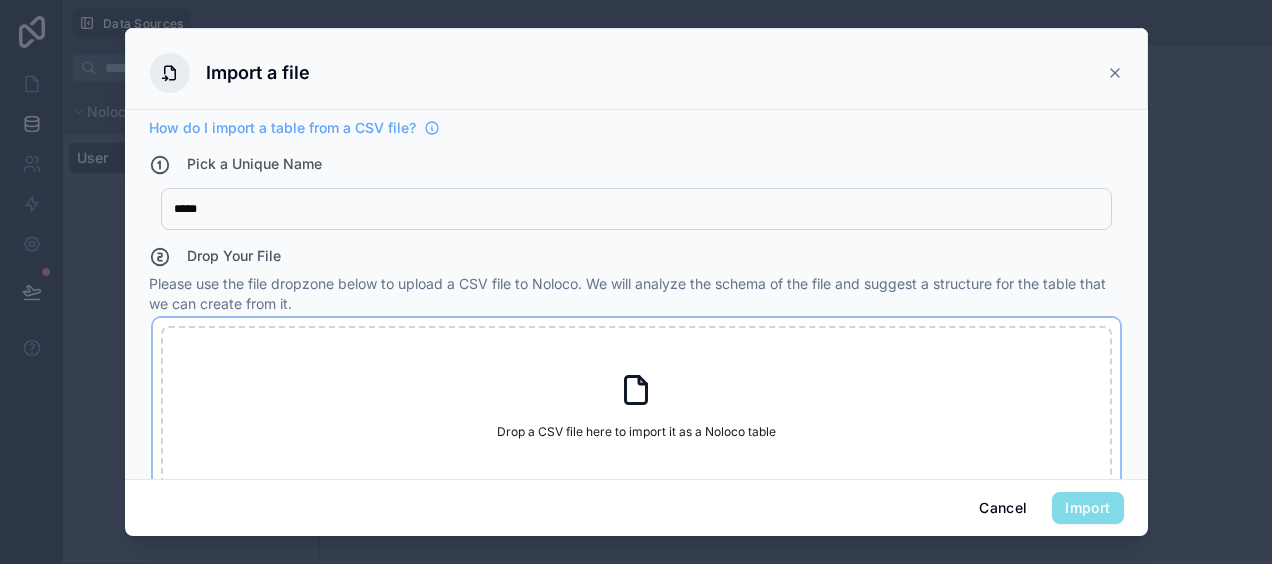 click 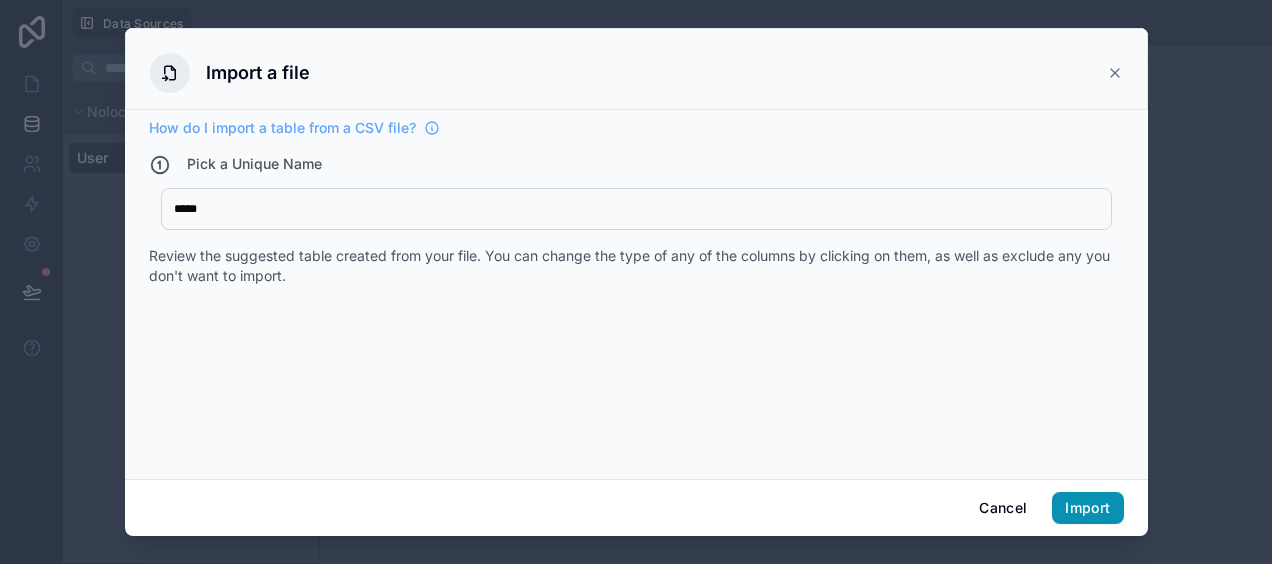 click on "Import" at bounding box center (1087, 508) 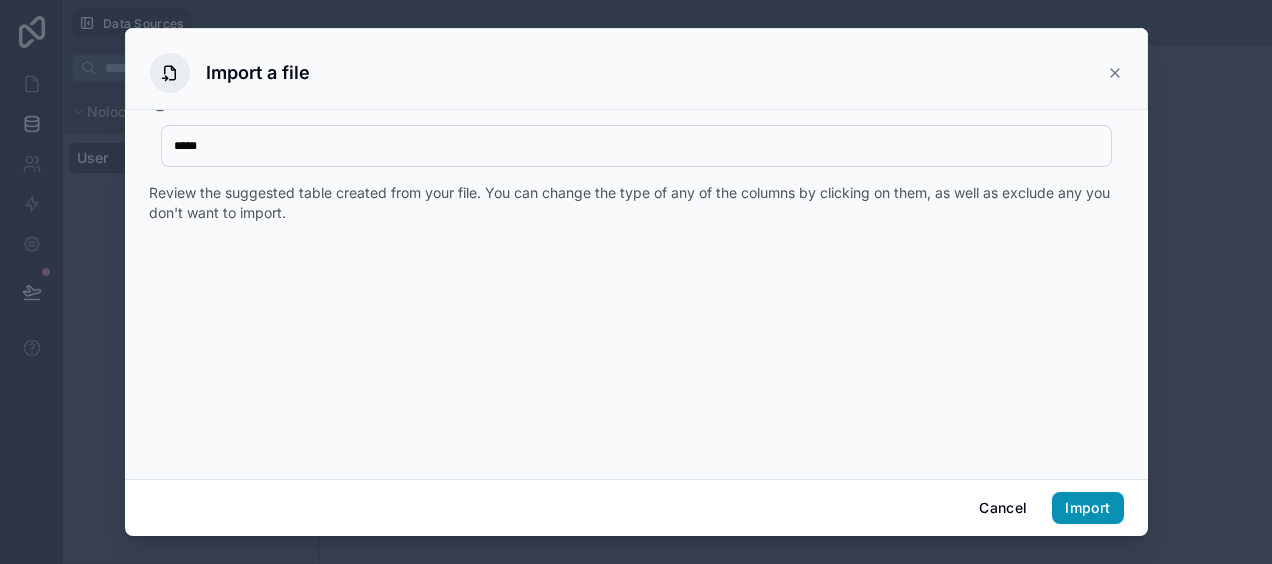 scroll, scrollTop: 39, scrollLeft: 0, axis: vertical 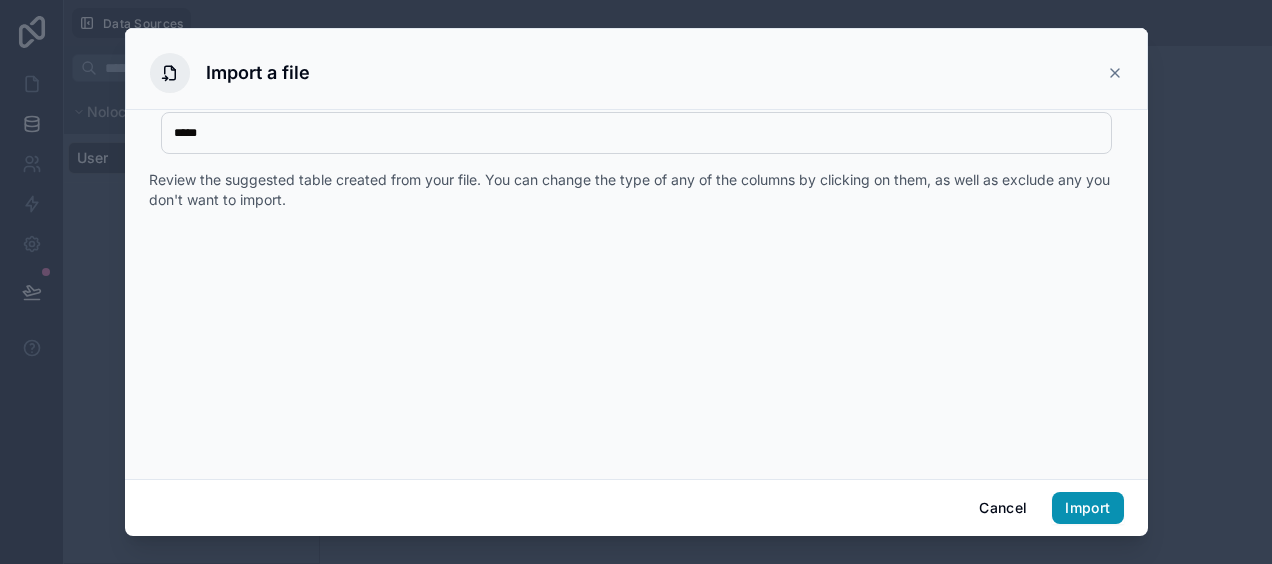 click on "Import" at bounding box center (1087, 508) 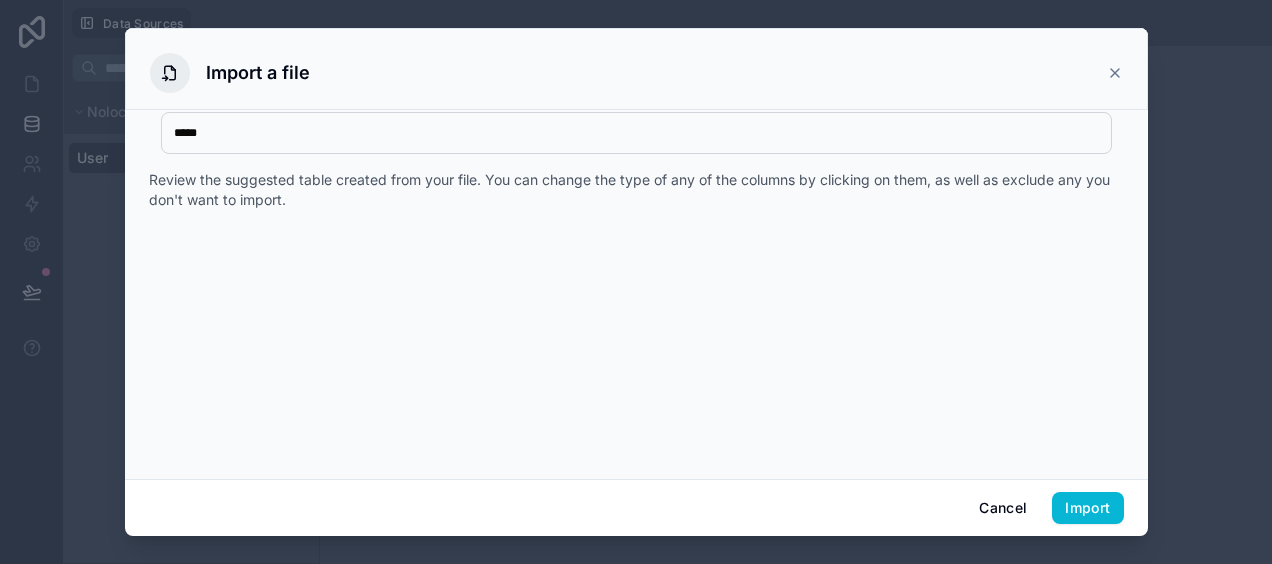 click 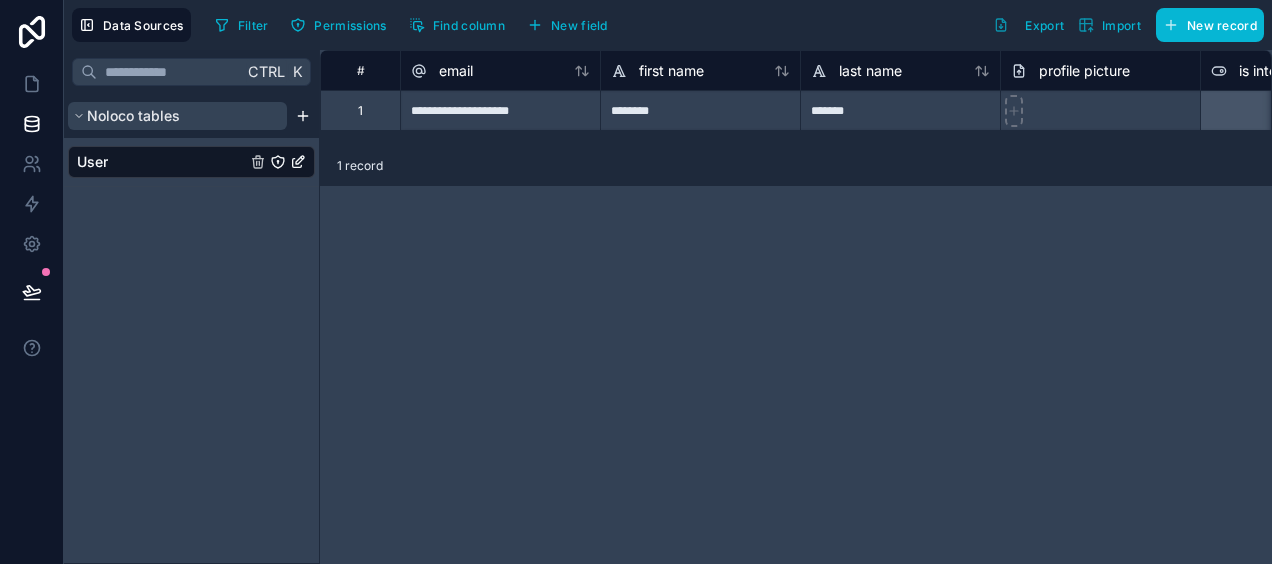 click on "Noloco tables" at bounding box center [177, 116] 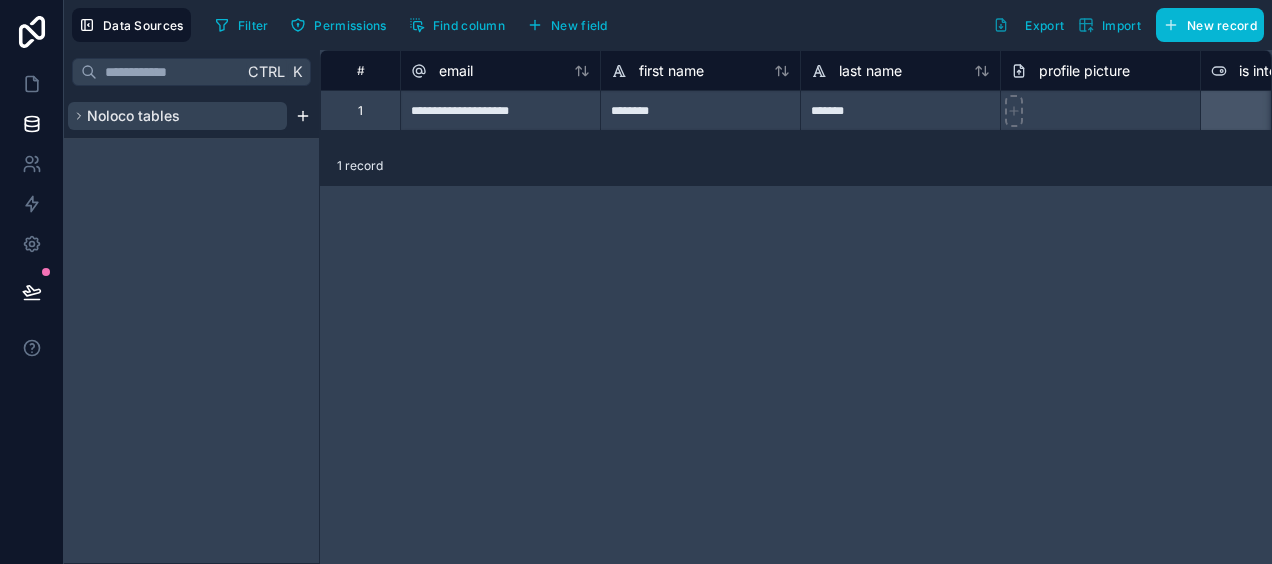 click on "Noloco tables" at bounding box center [177, 116] 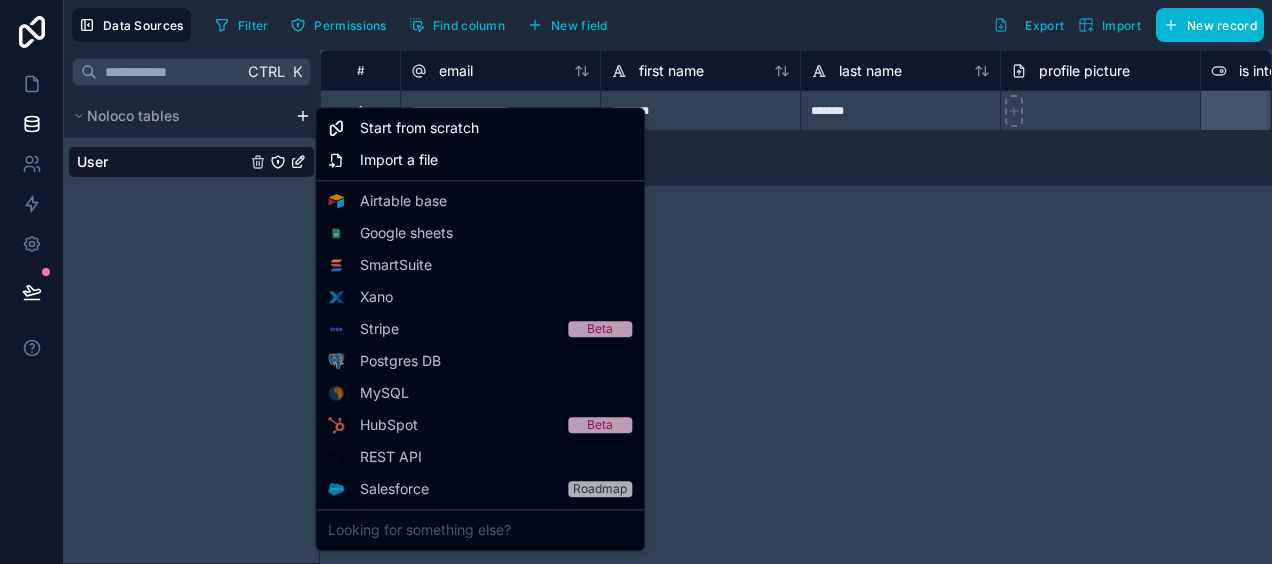 click on "**********" at bounding box center [636, 282] 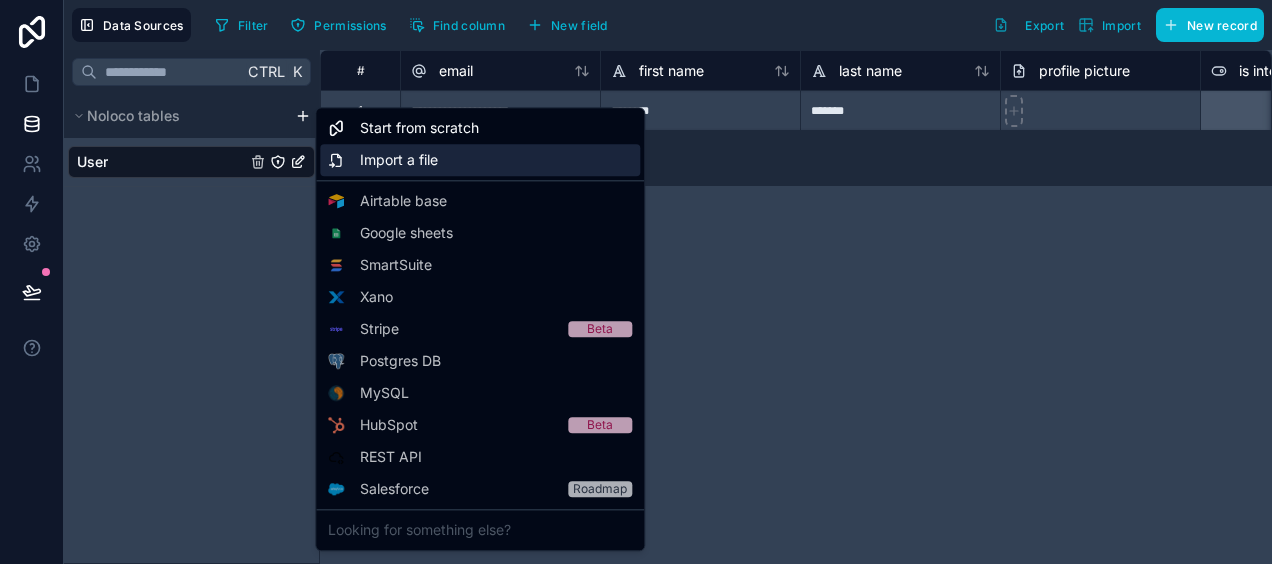 click on "Import a file" at bounding box center (399, 160) 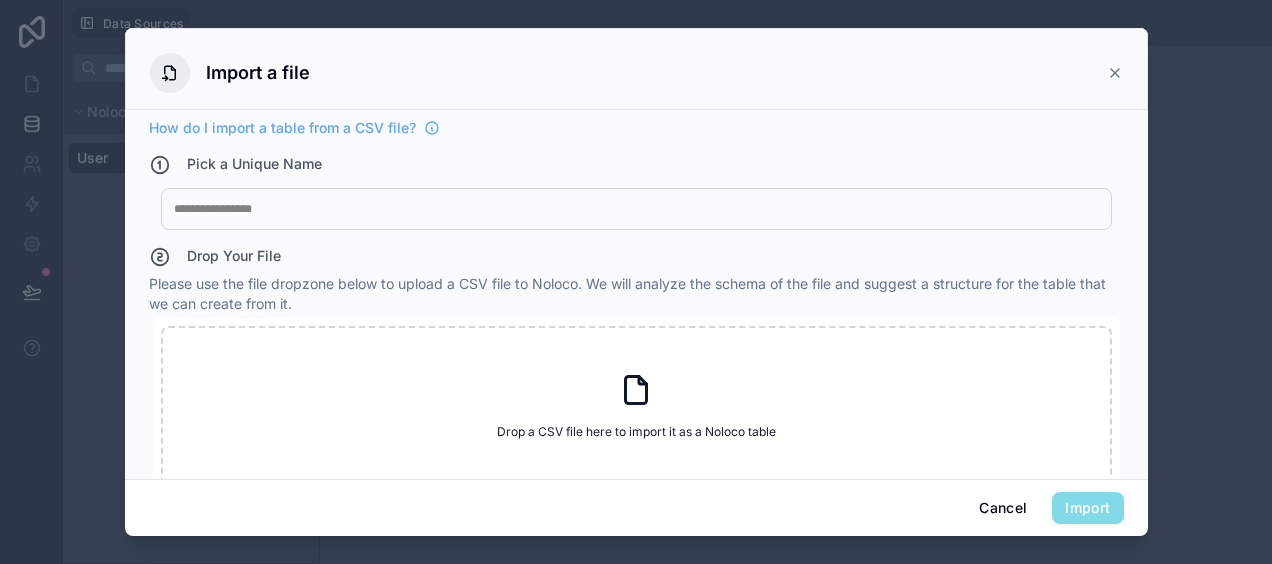 click on "My Imported File" at bounding box center (636, 209) 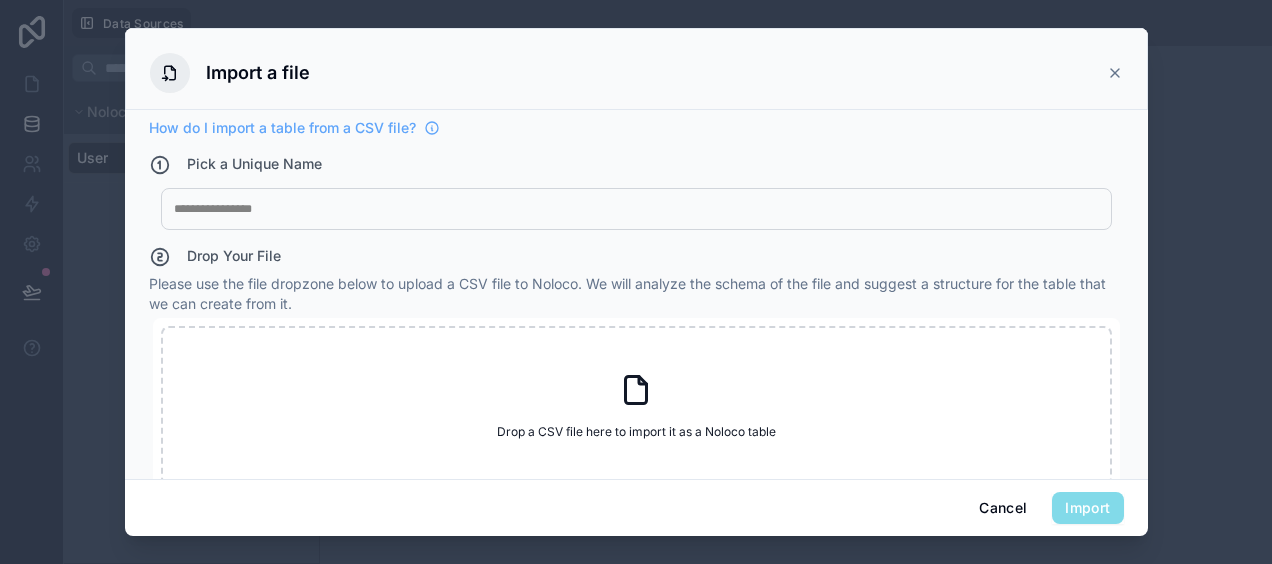 click on "My Imported File" at bounding box center [636, 209] 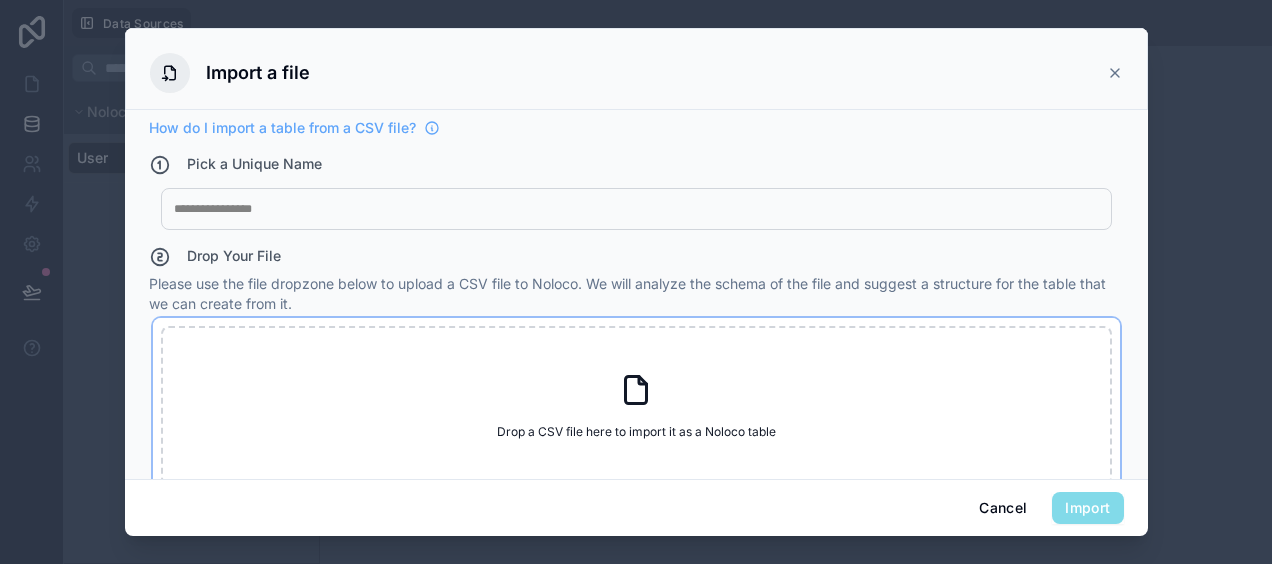 click 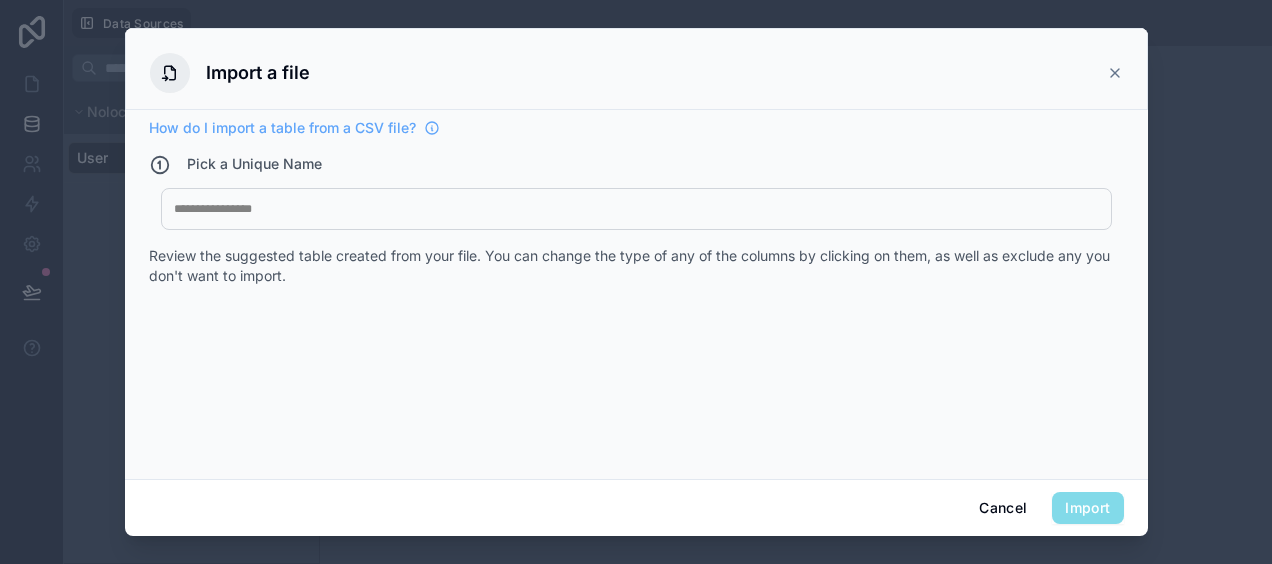 click on "My Imported File" at bounding box center [636, 209] 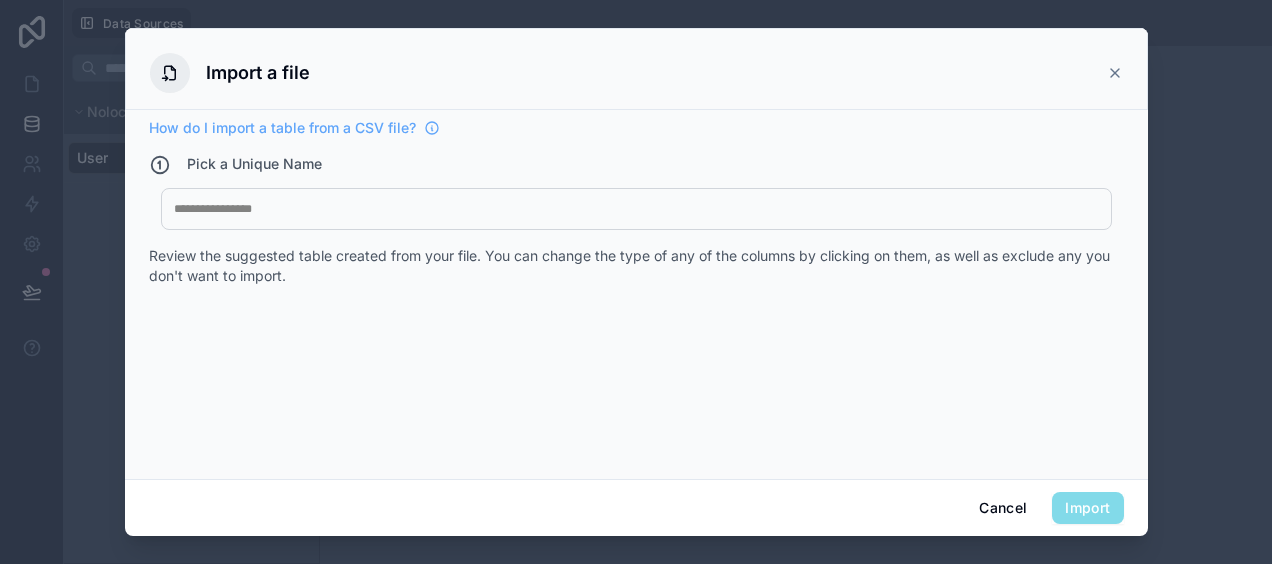 click at bounding box center [636, 209] 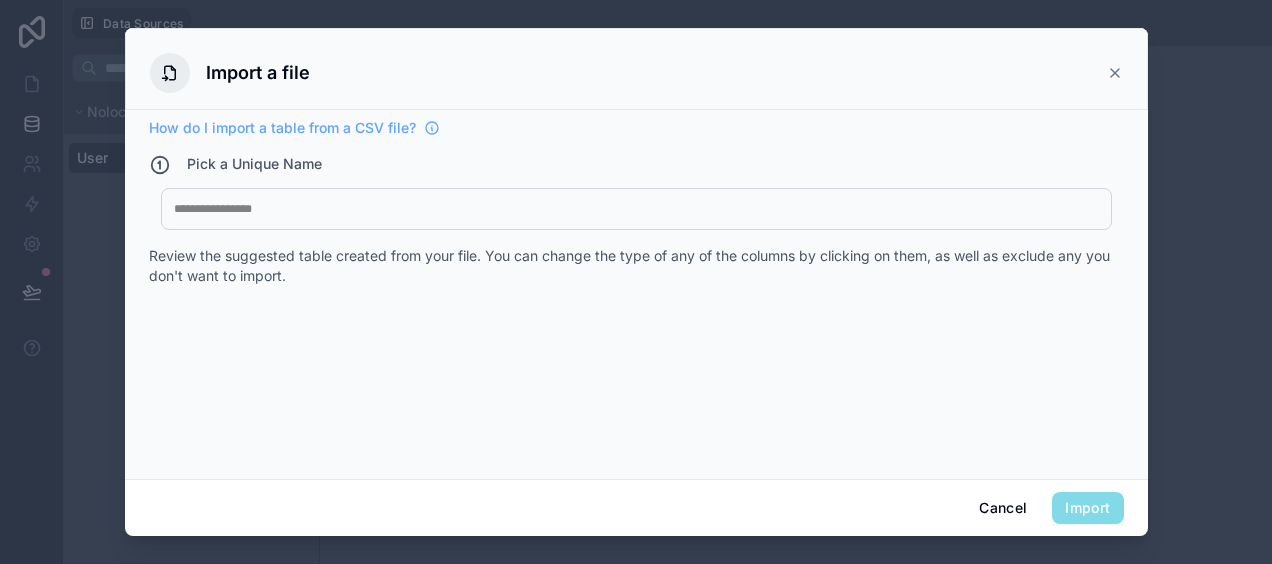 type 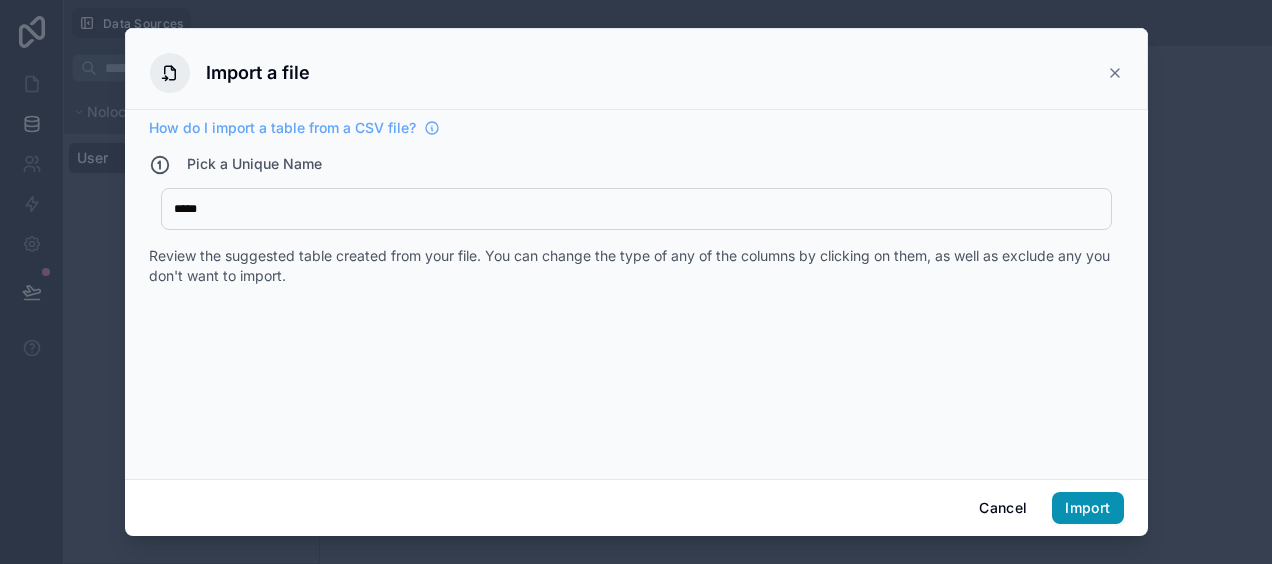 click on "Import" at bounding box center [1087, 508] 